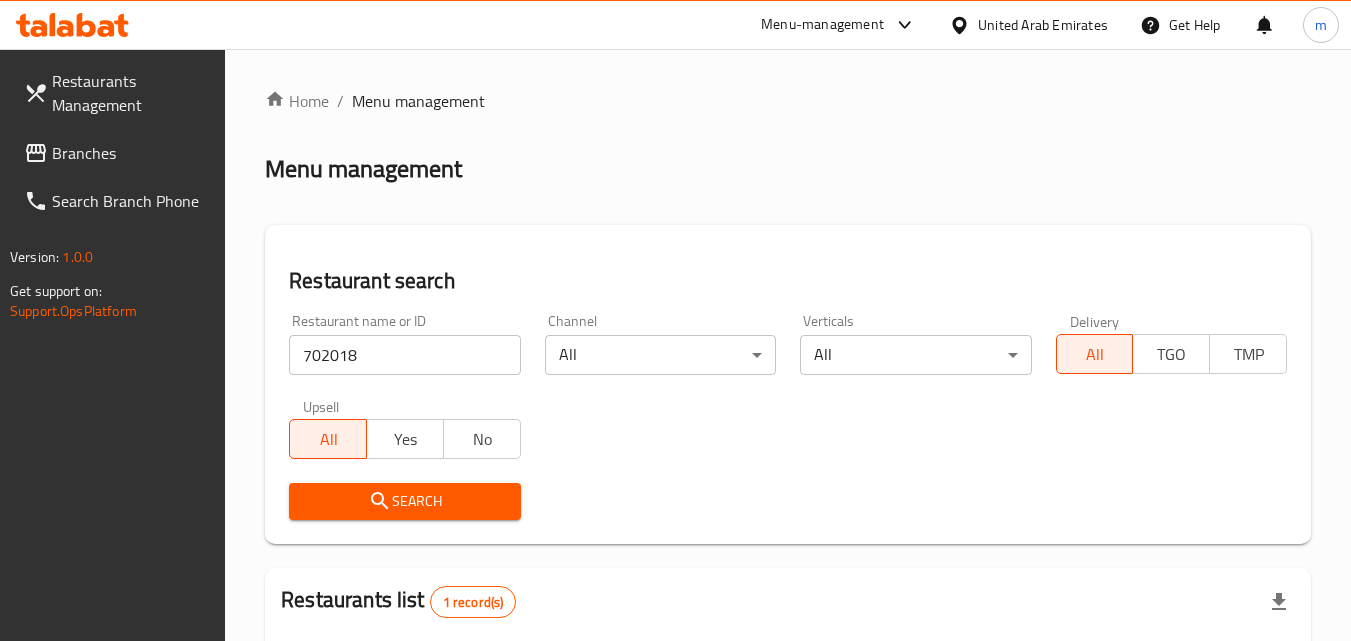 scroll, scrollTop: 276, scrollLeft: 0, axis: vertical 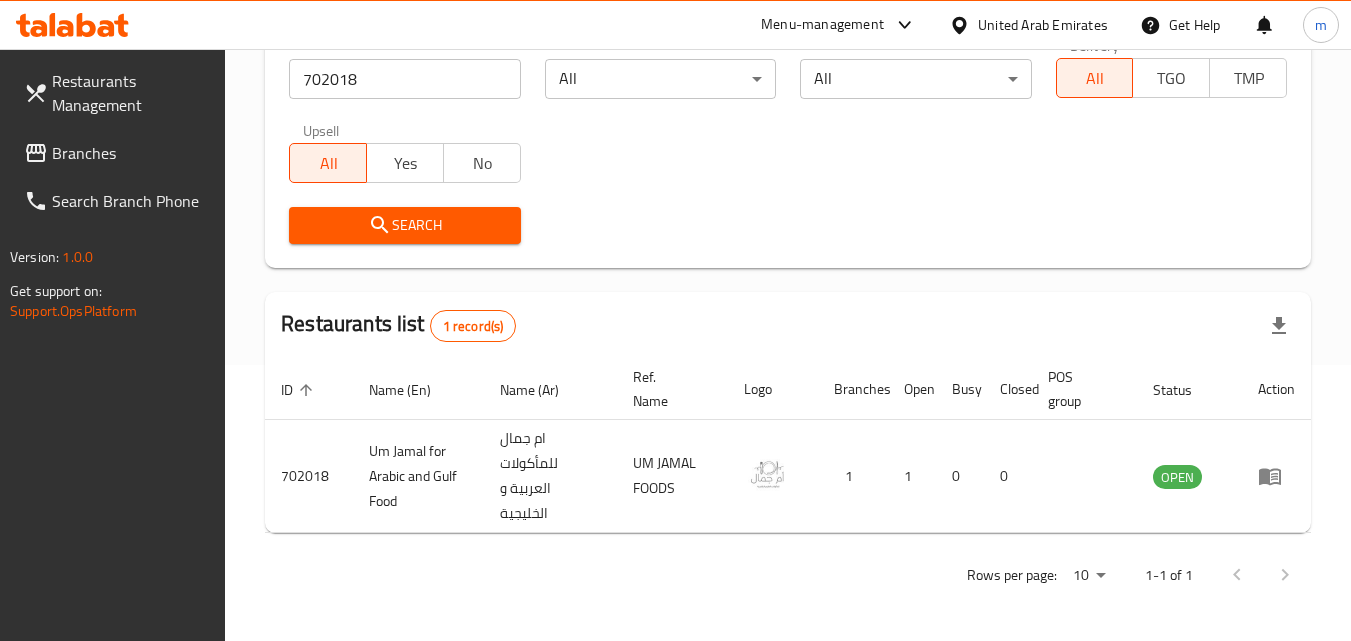 click 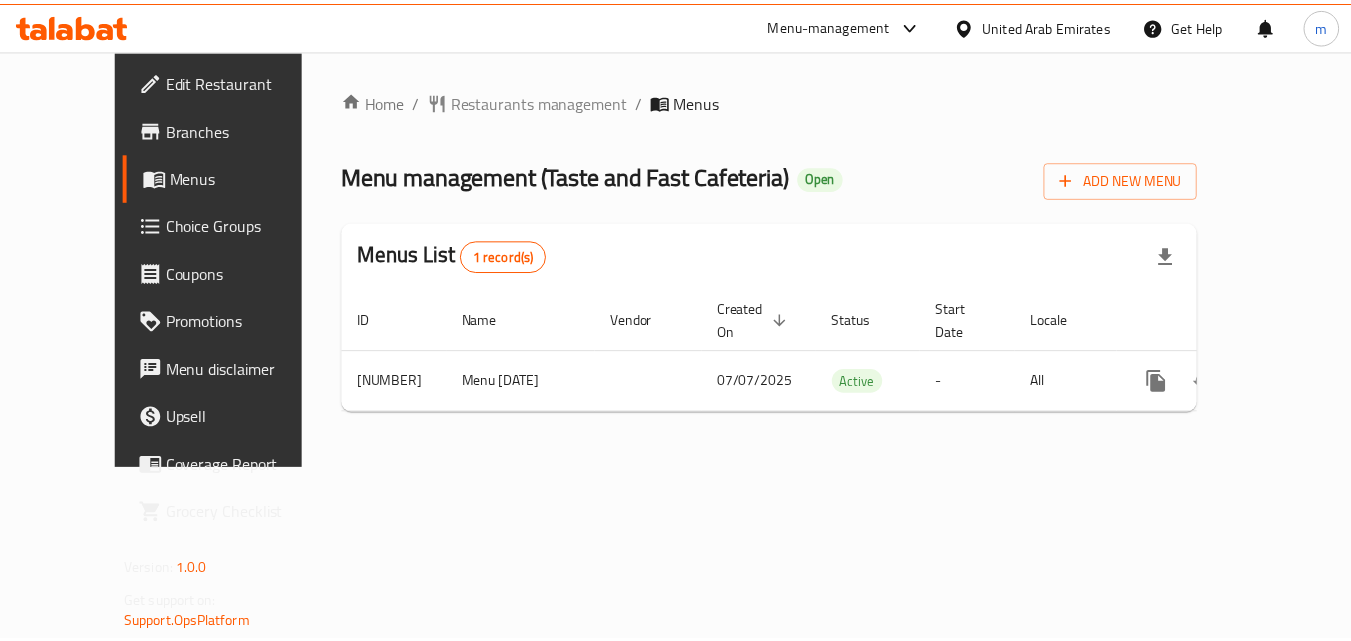 scroll, scrollTop: 0, scrollLeft: 0, axis: both 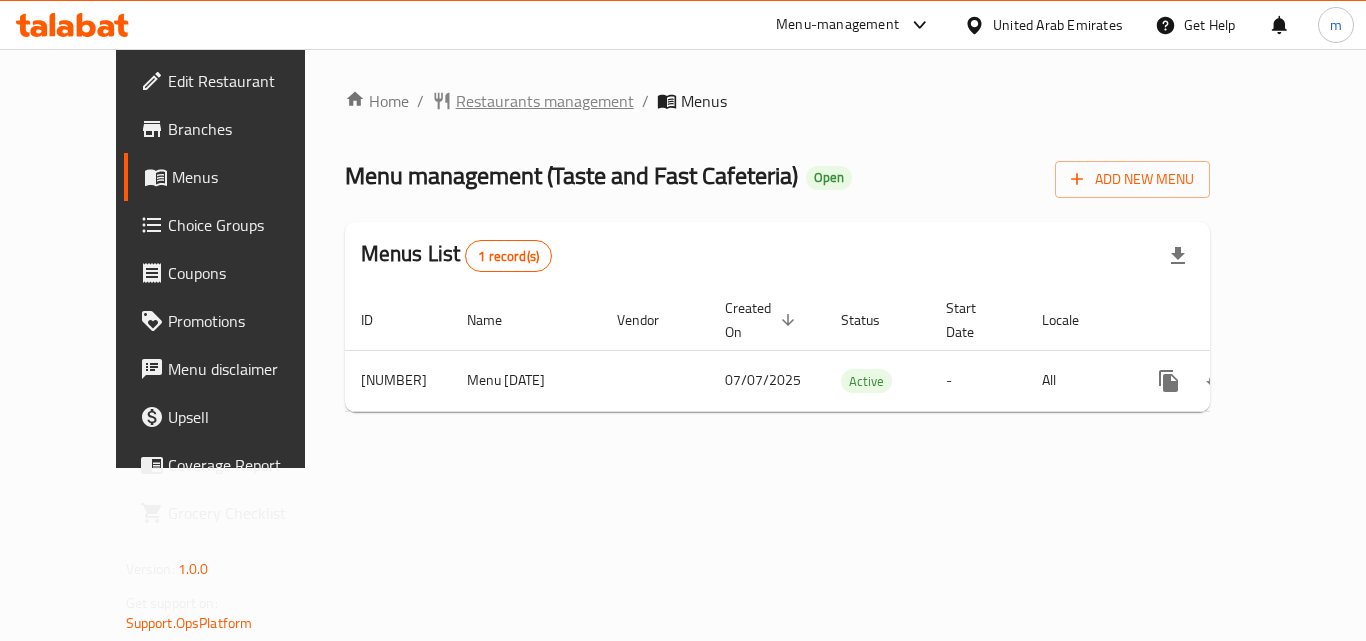 click on "Restaurants management" at bounding box center (545, 101) 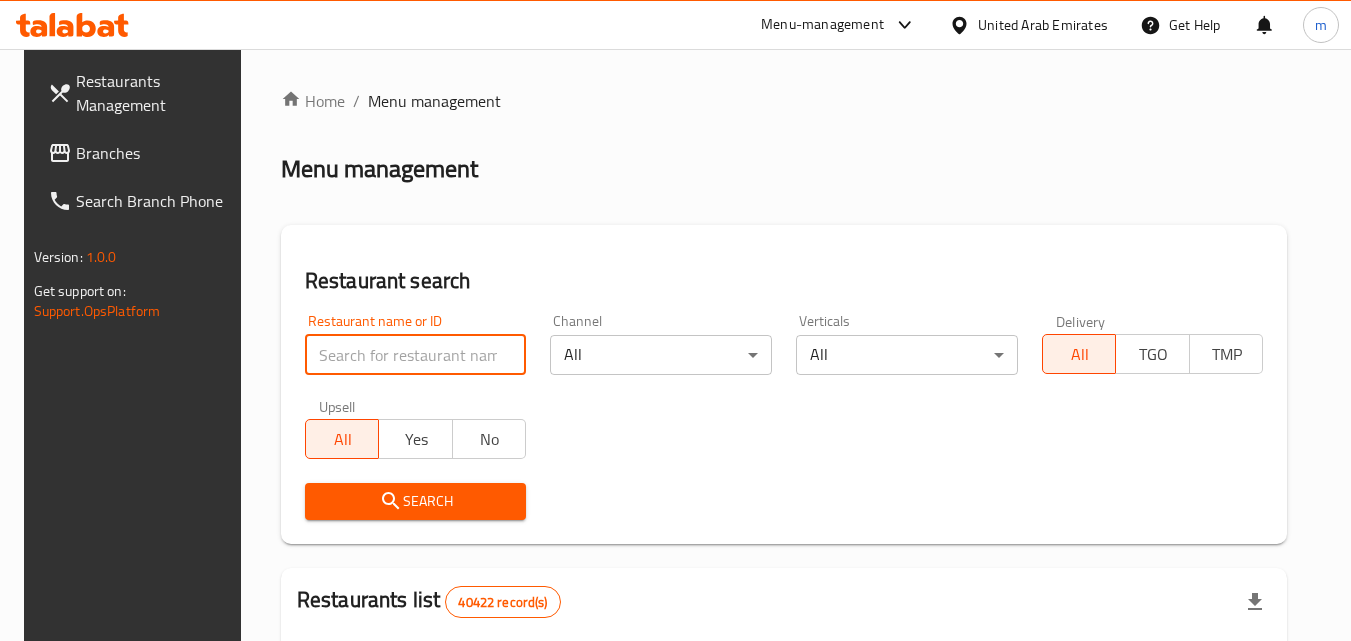 click at bounding box center (416, 355) 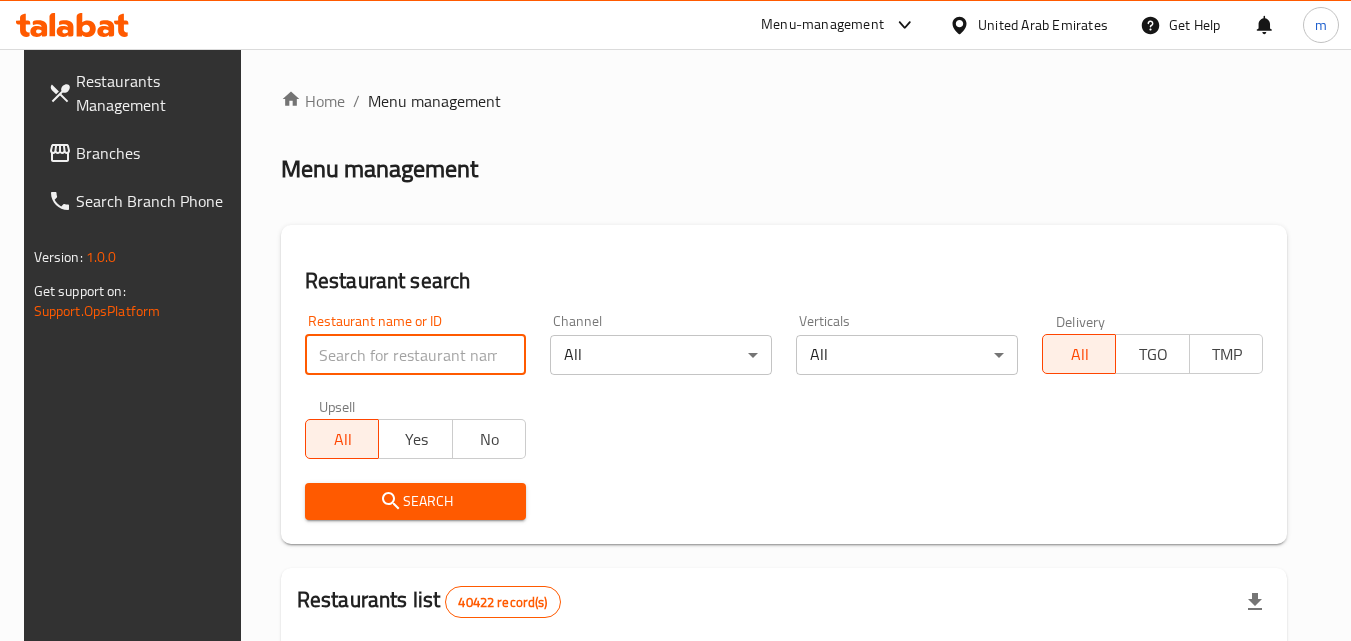 paste on "701213" 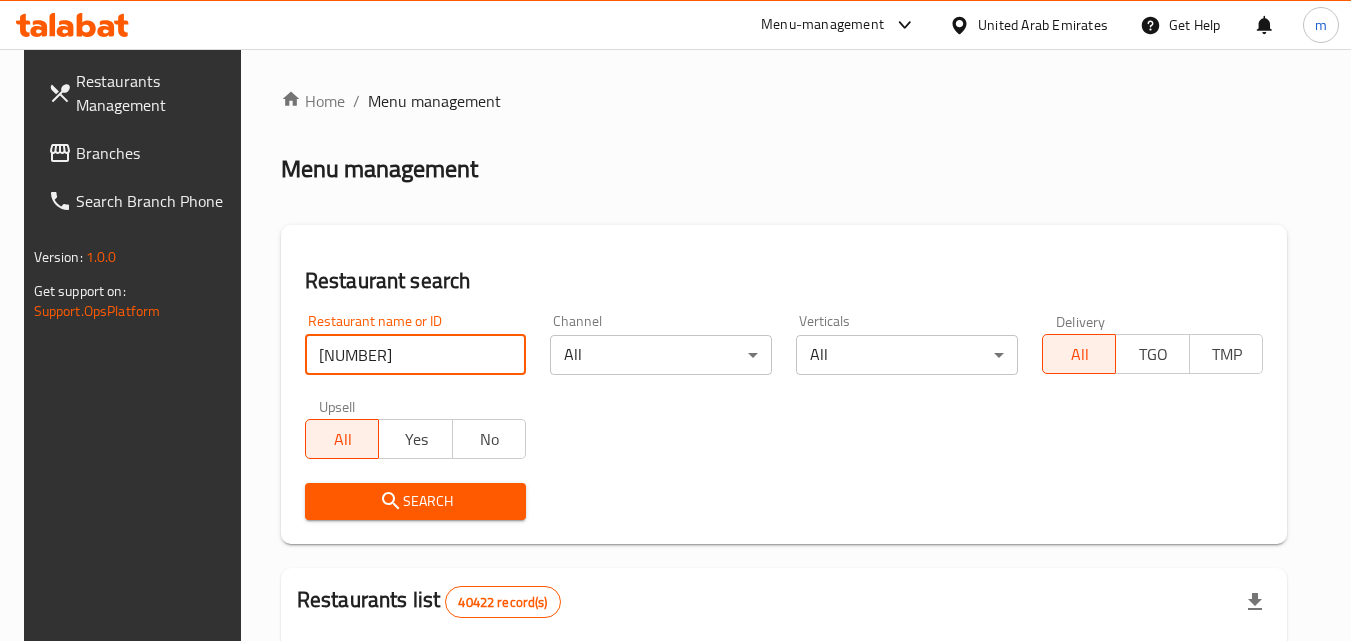 type on "701213" 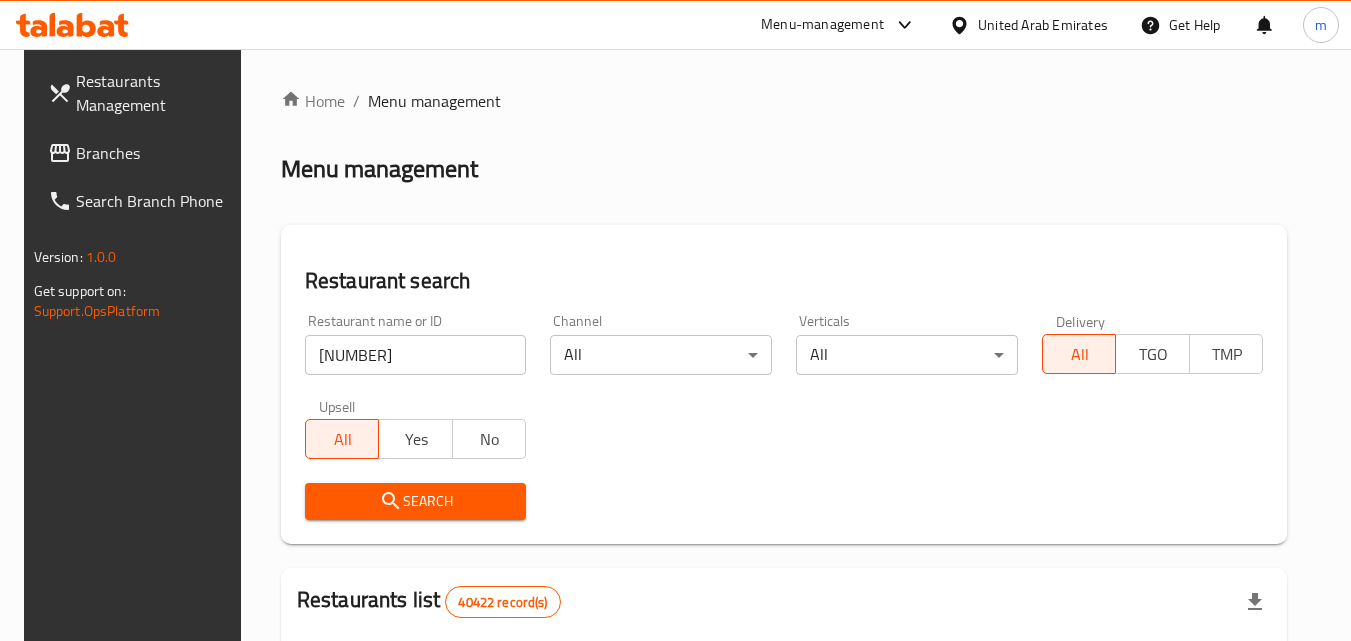 click on "Search" at bounding box center [416, 501] 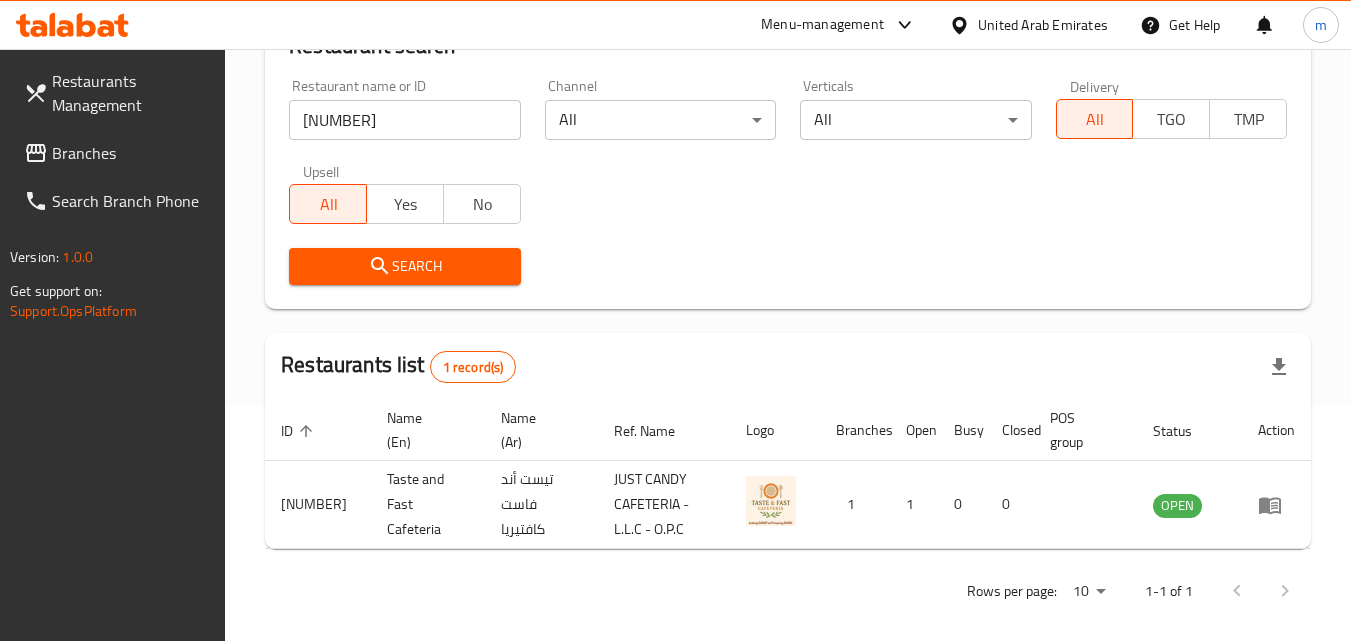 scroll, scrollTop: 251, scrollLeft: 0, axis: vertical 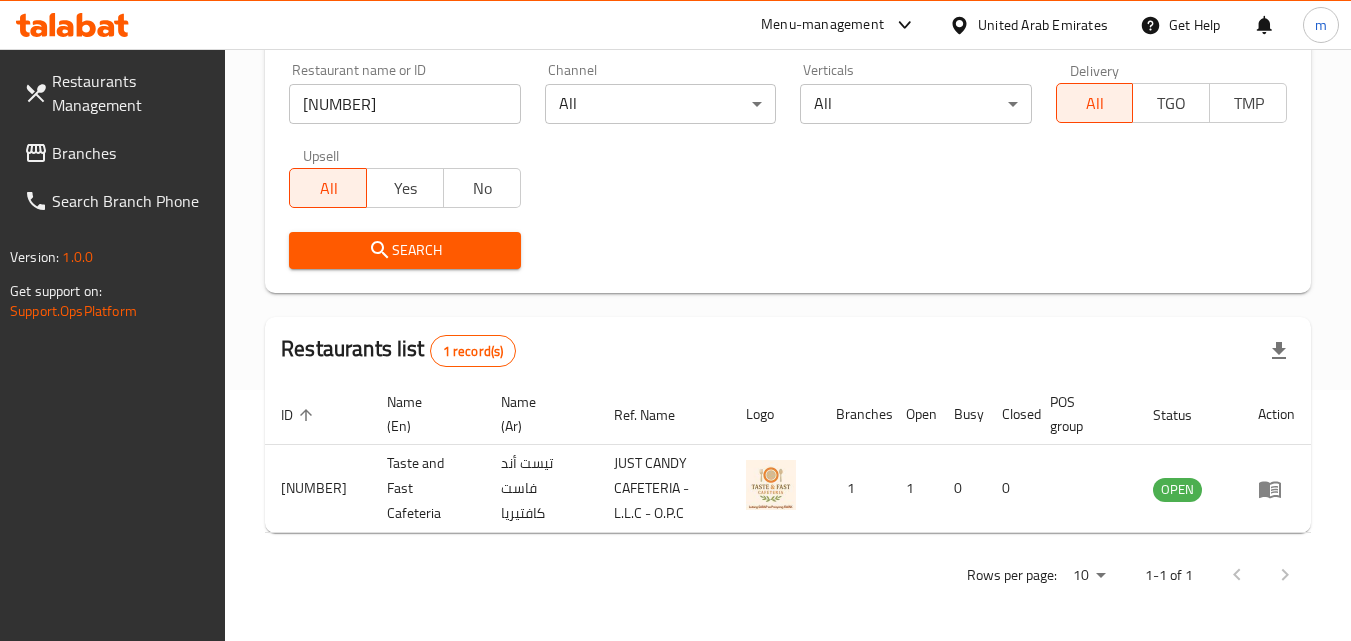 click on "United Arab Emirates" at bounding box center [1043, 25] 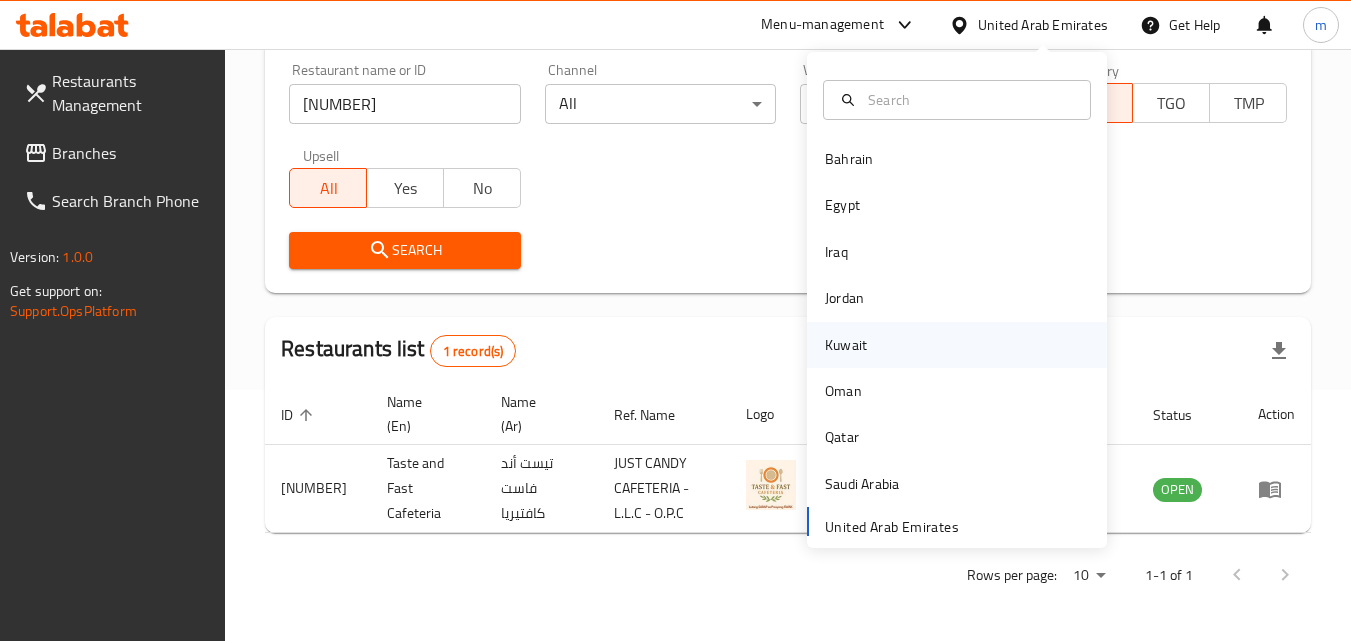 click on "Kuwait" at bounding box center (846, 345) 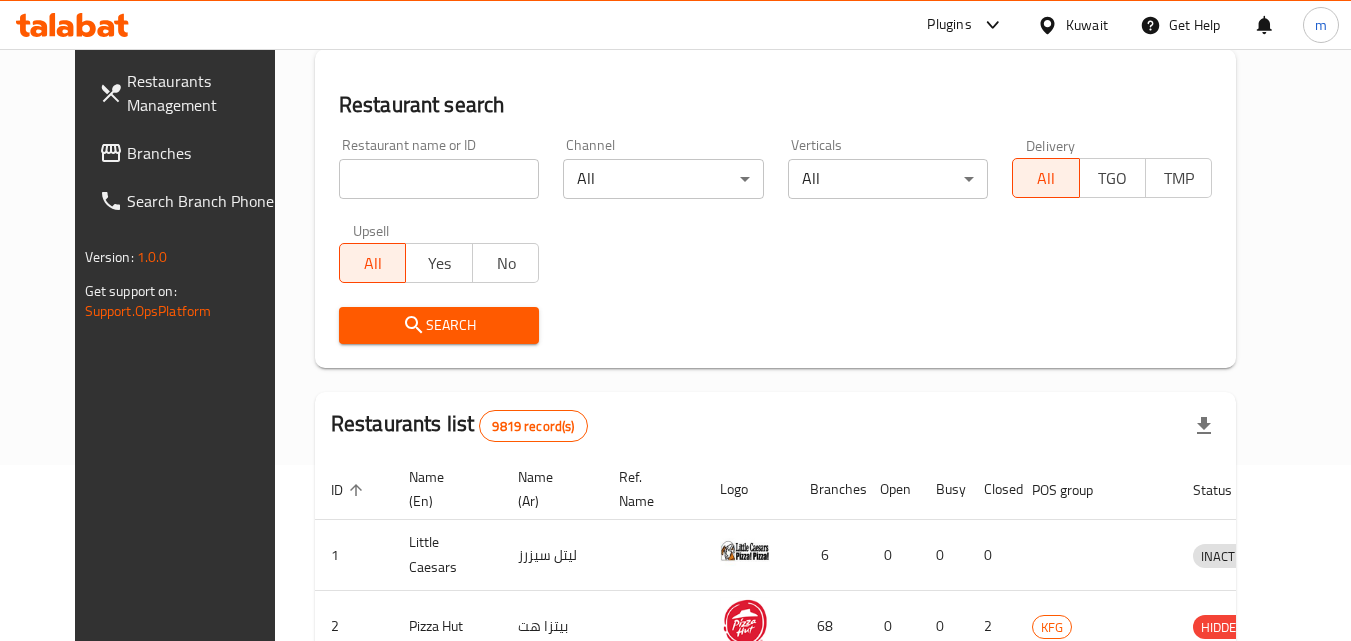 scroll, scrollTop: 251, scrollLeft: 0, axis: vertical 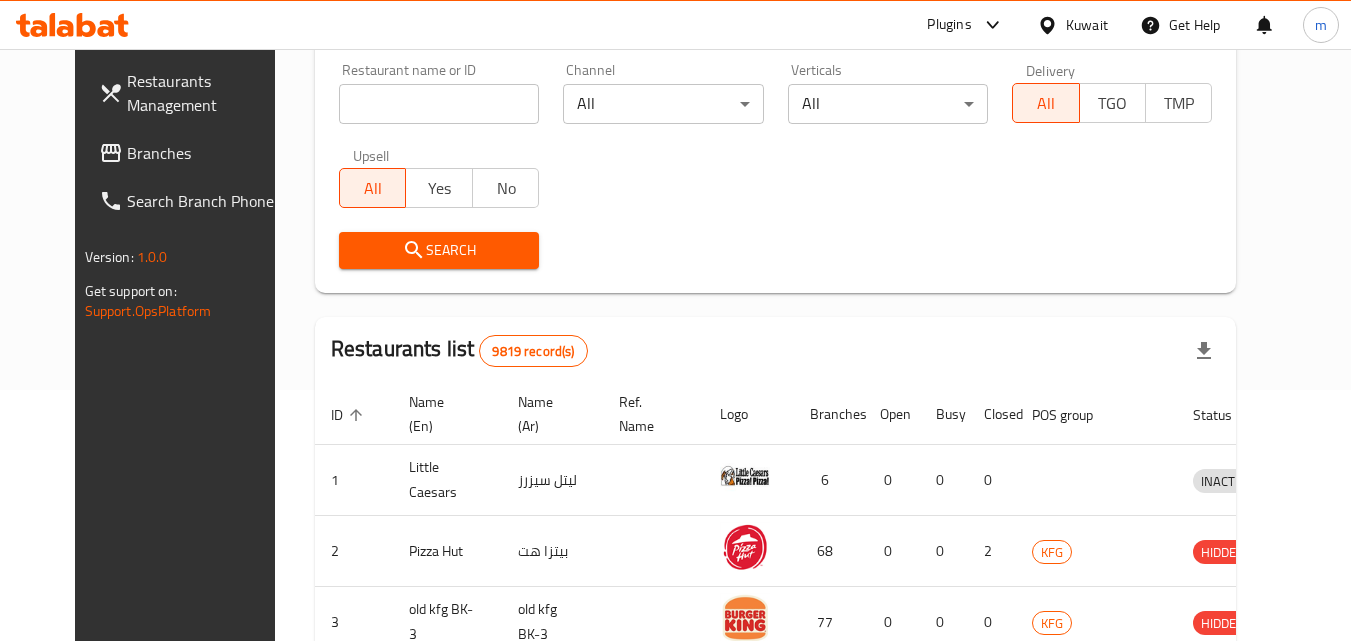 click 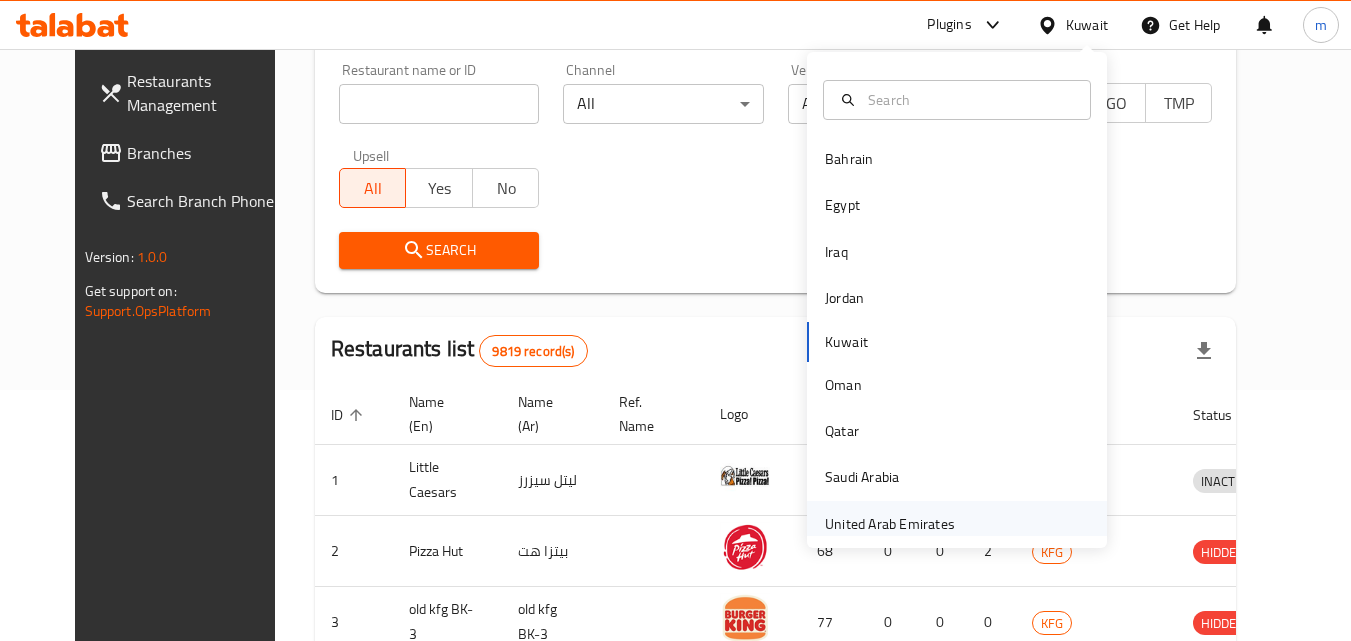 click on "United Arab Emirates" at bounding box center [890, 524] 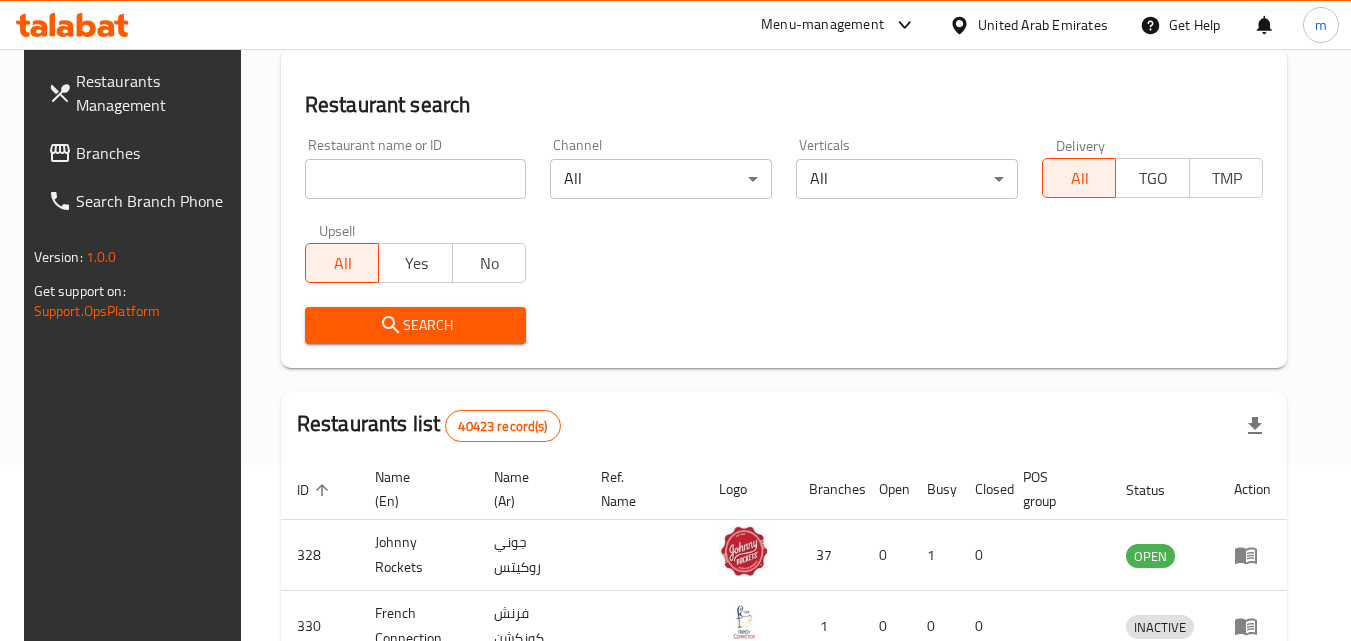 scroll, scrollTop: 251, scrollLeft: 0, axis: vertical 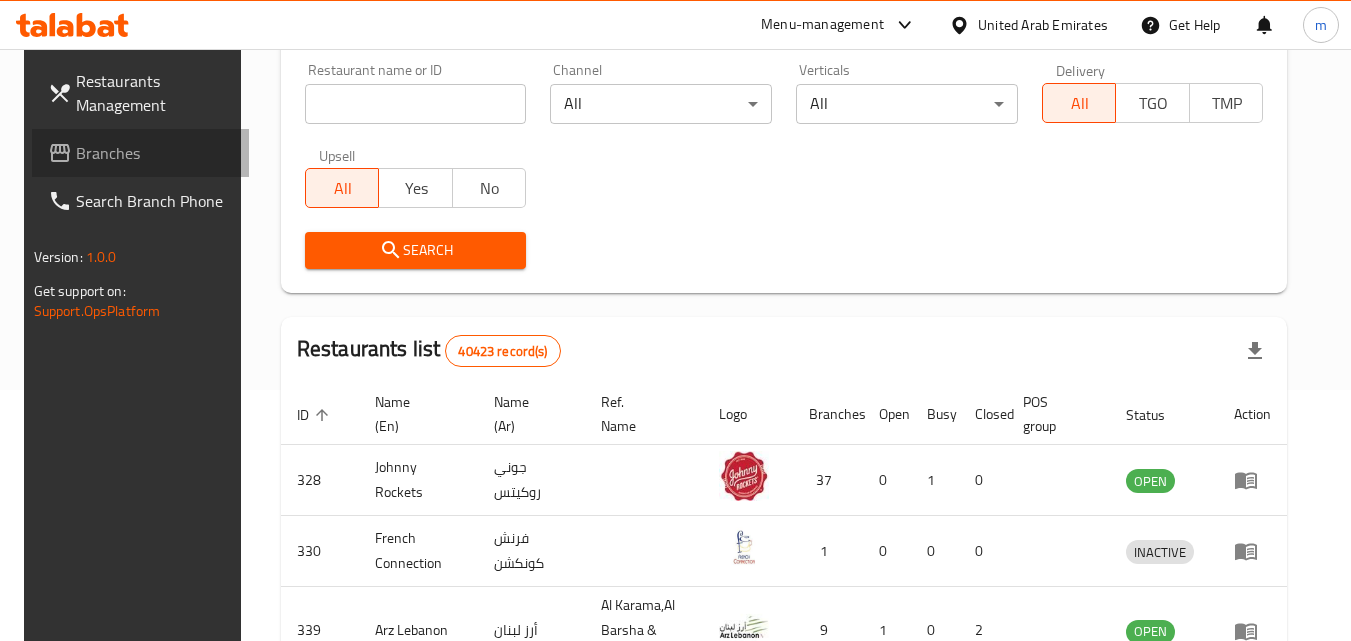 click on "Branches" at bounding box center [155, 153] 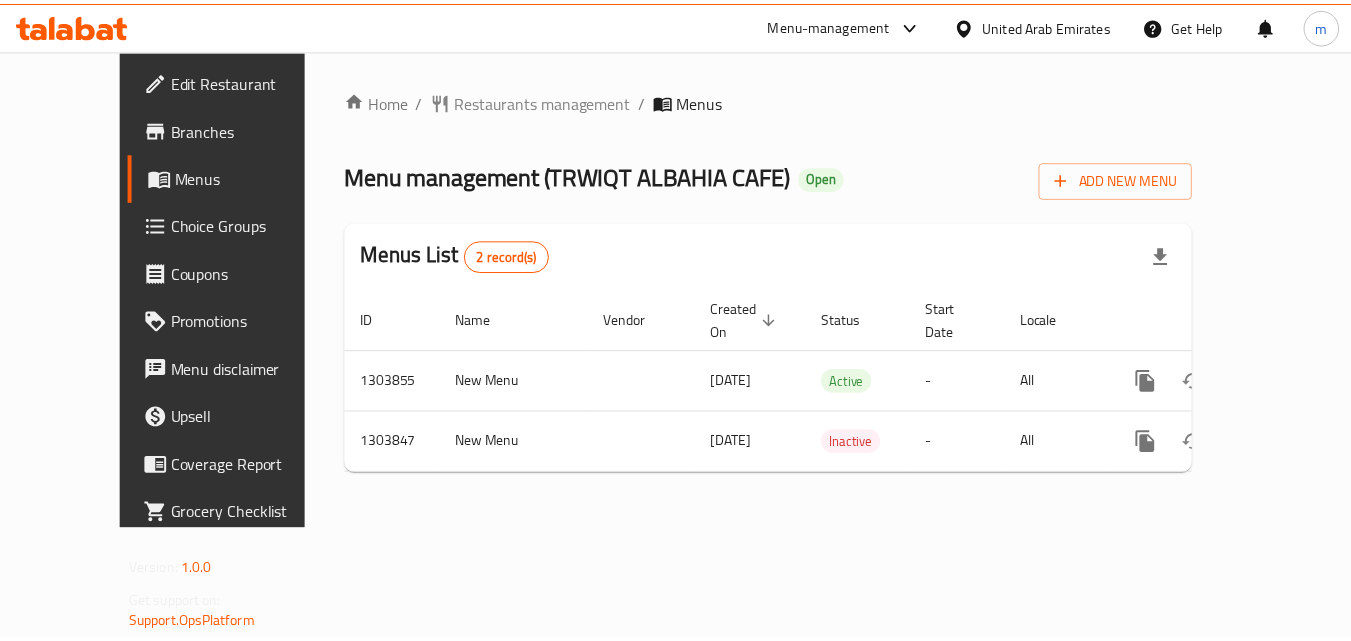 scroll, scrollTop: 0, scrollLeft: 0, axis: both 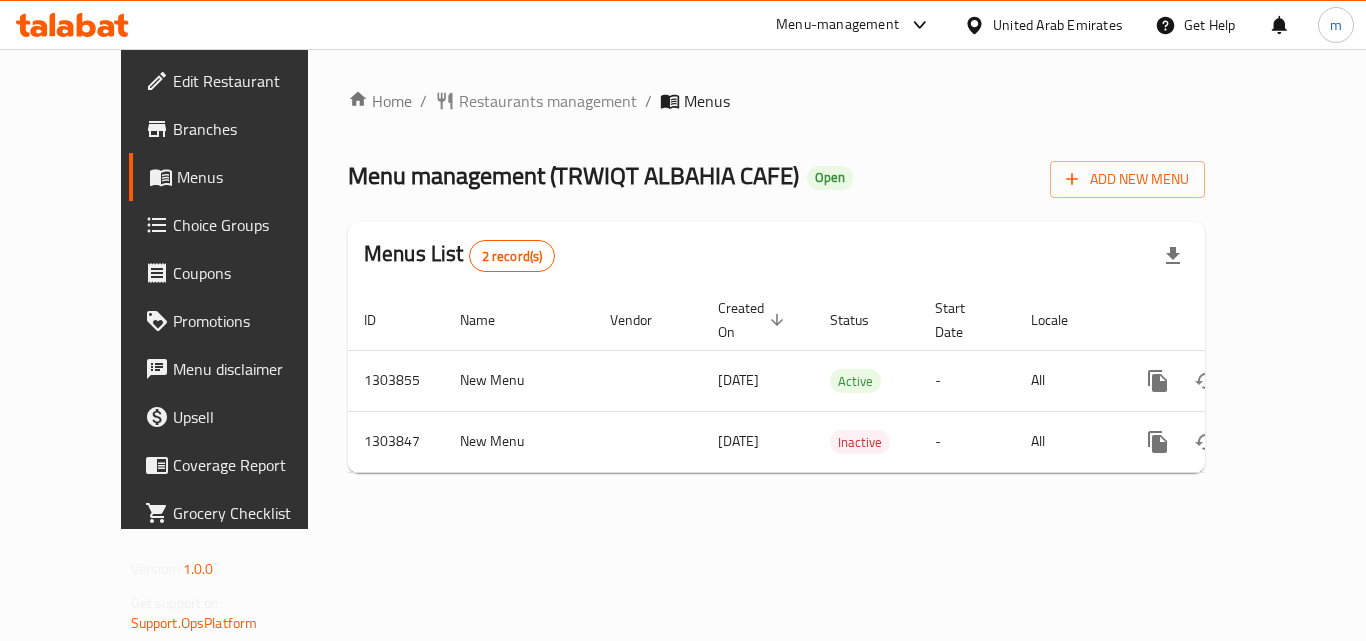 click 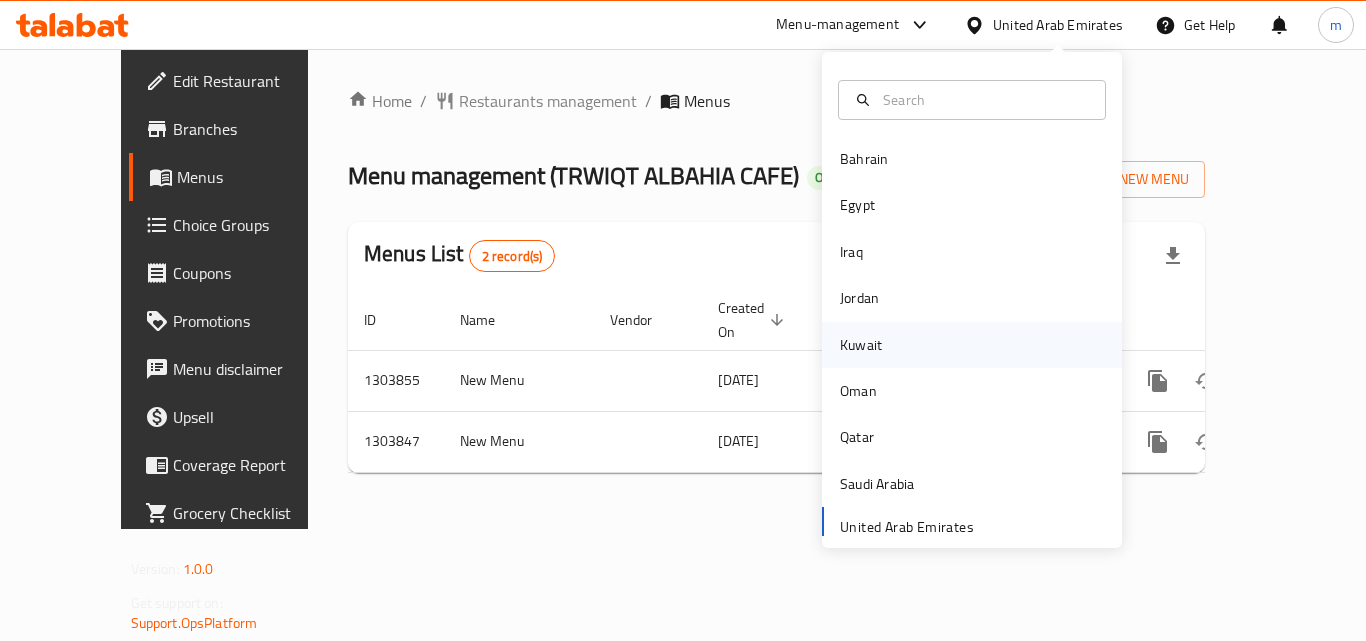 click on "Kuwait" at bounding box center (861, 345) 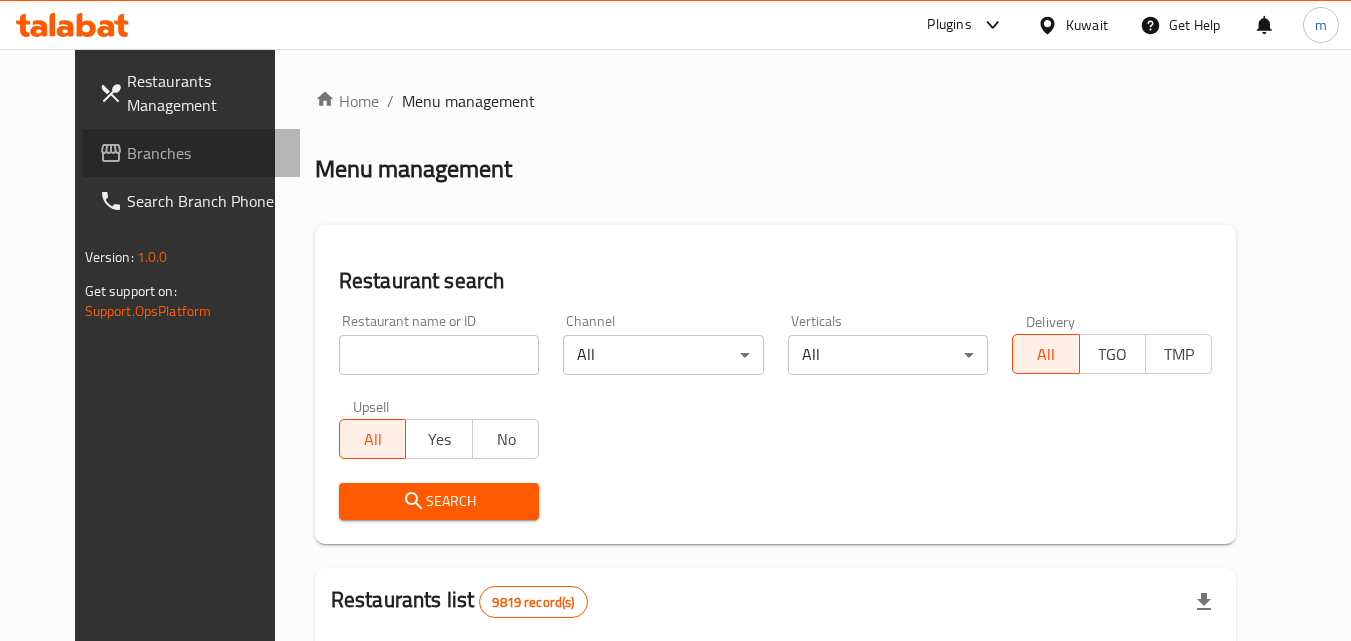click on "Branches" at bounding box center [206, 153] 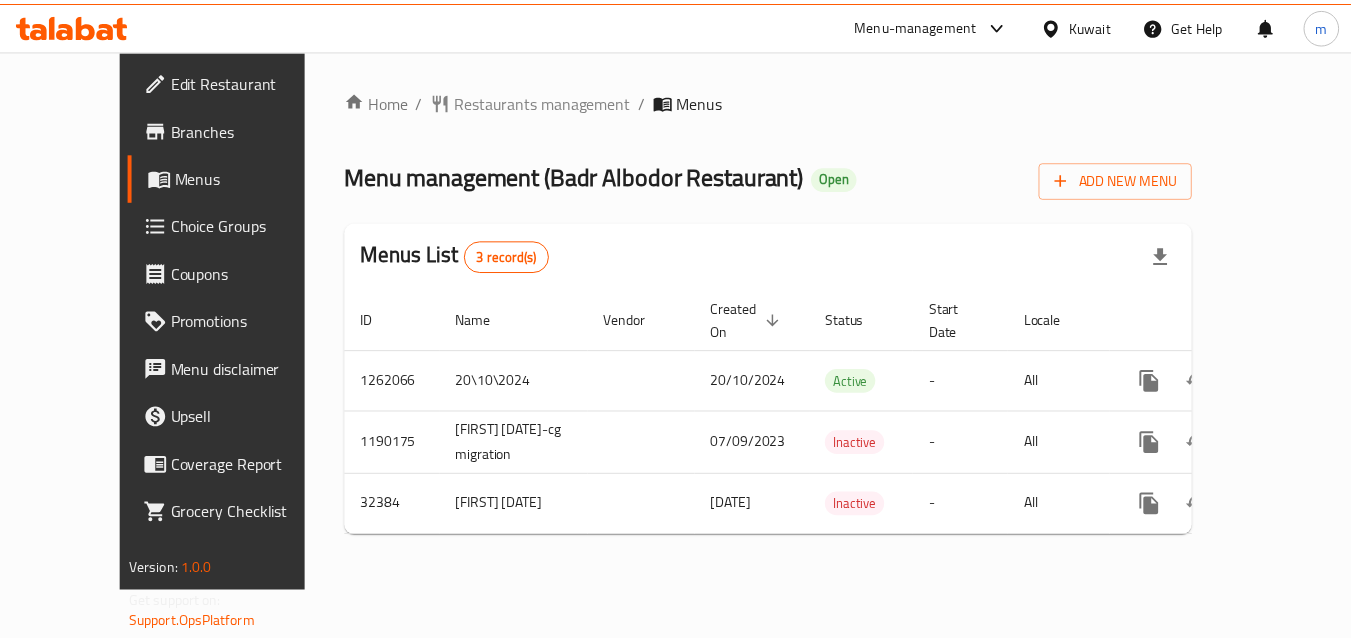 scroll, scrollTop: 0, scrollLeft: 0, axis: both 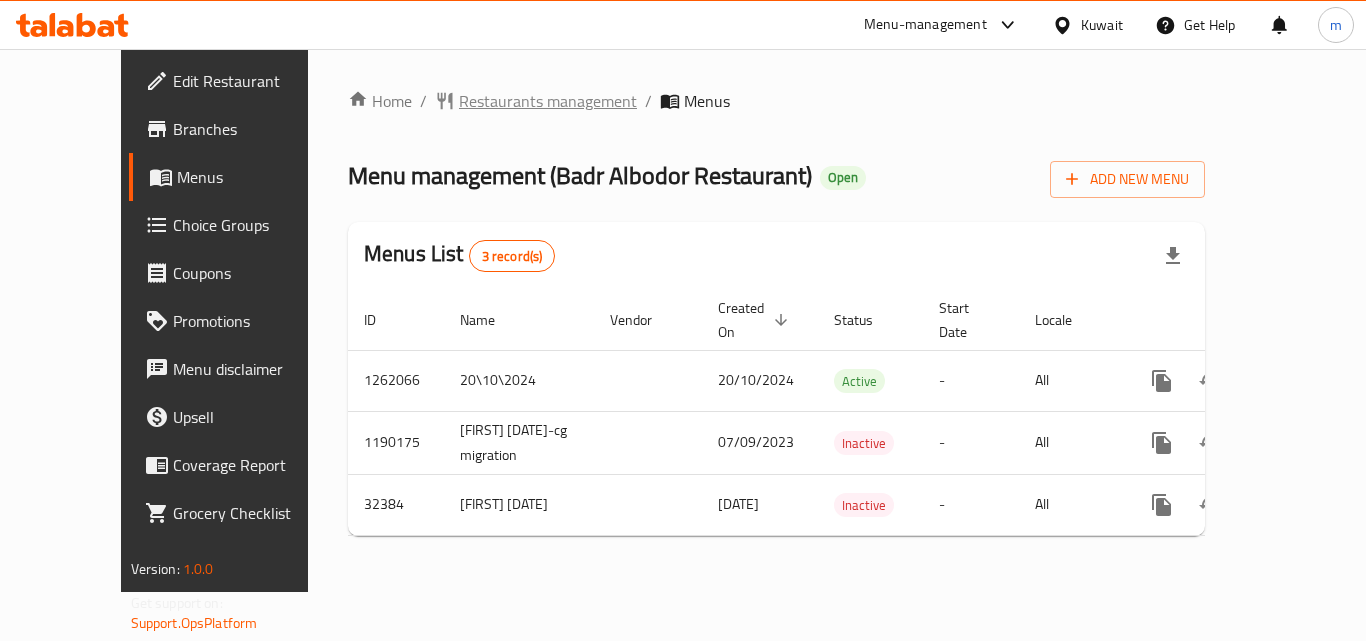 click on "Restaurants management" at bounding box center [548, 101] 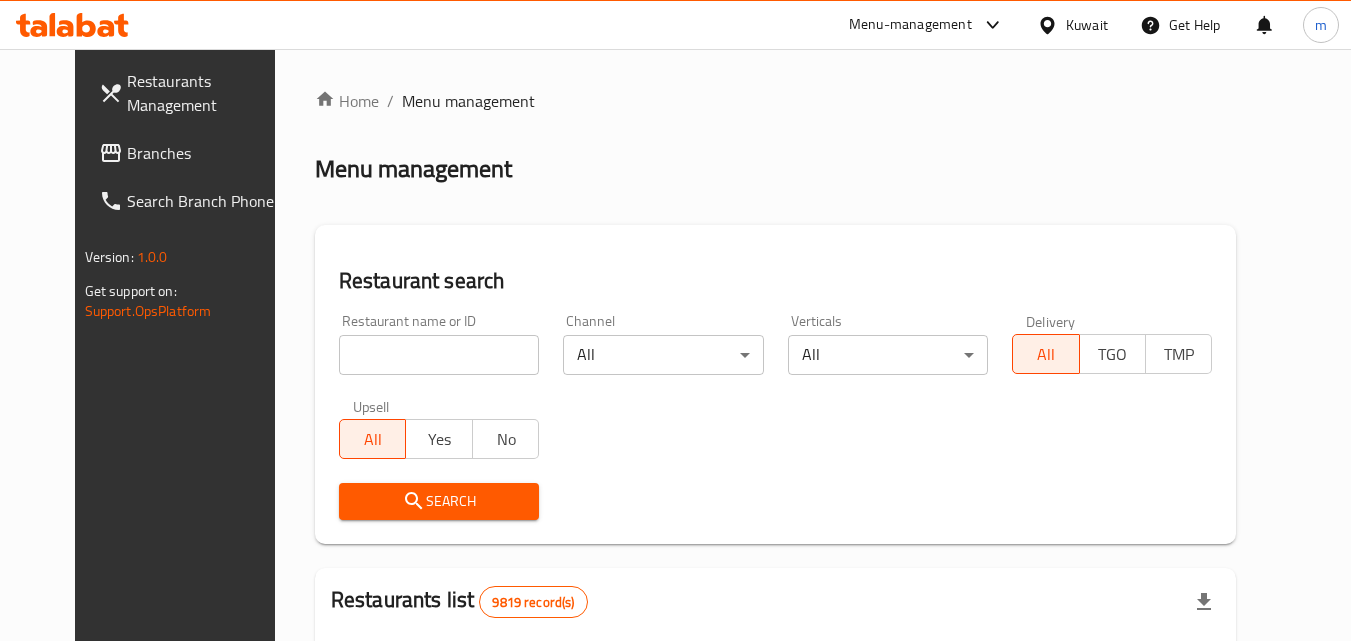 click at bounding box center (439, 355) 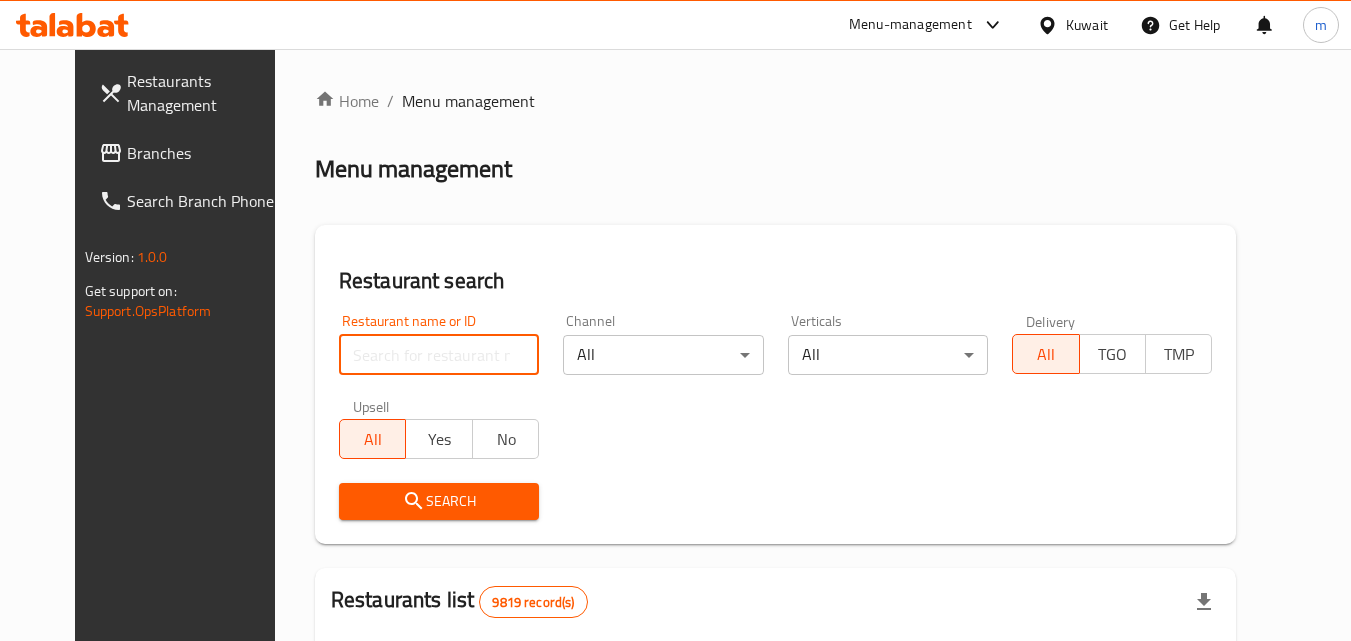 paste on "/16588" 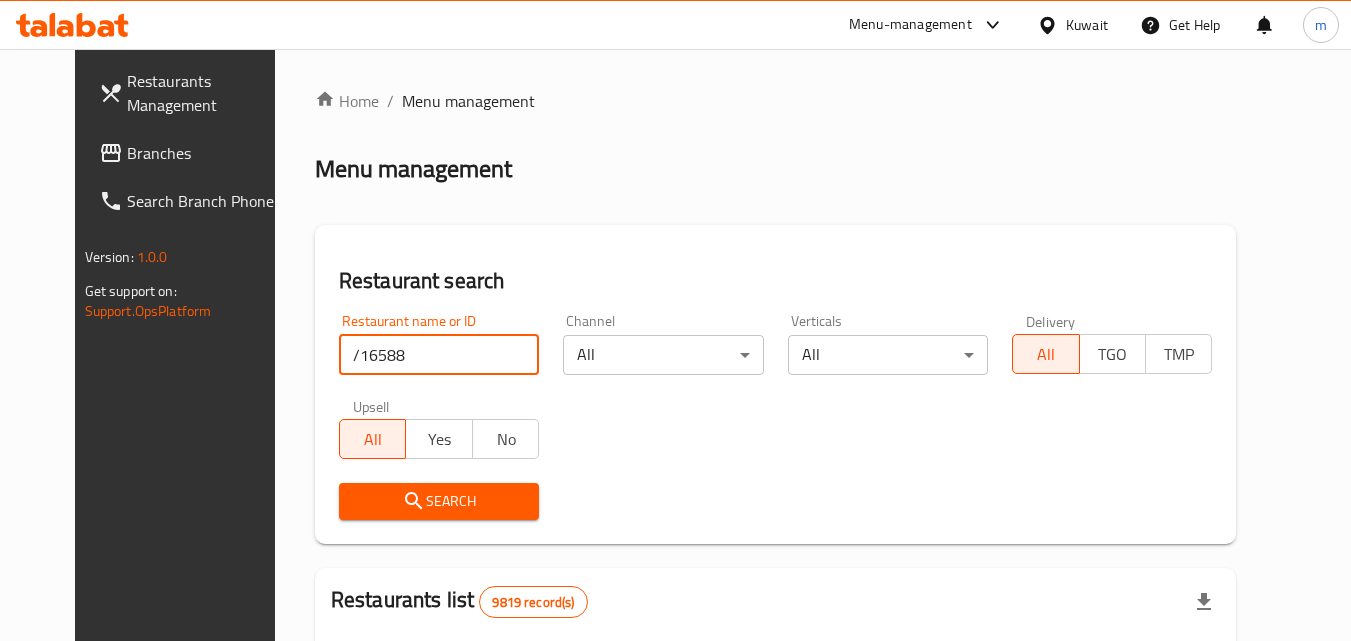 click on "/16588" at bounding box center [439, 355] 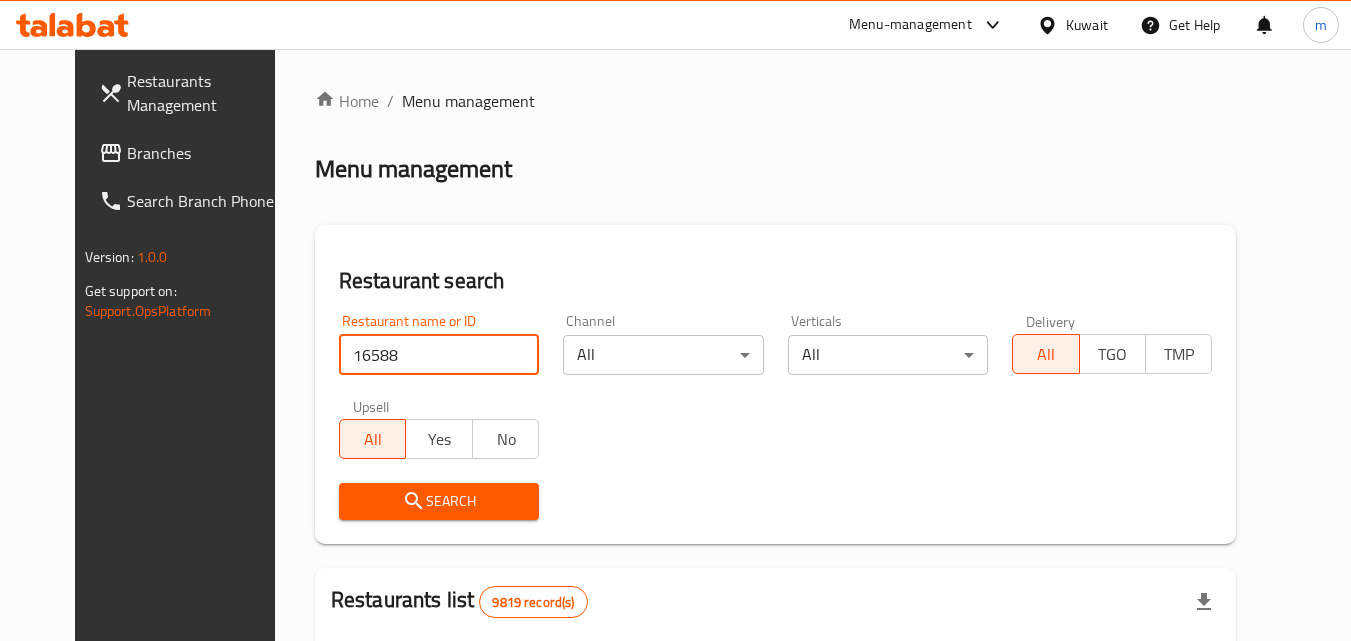 type on "16588" 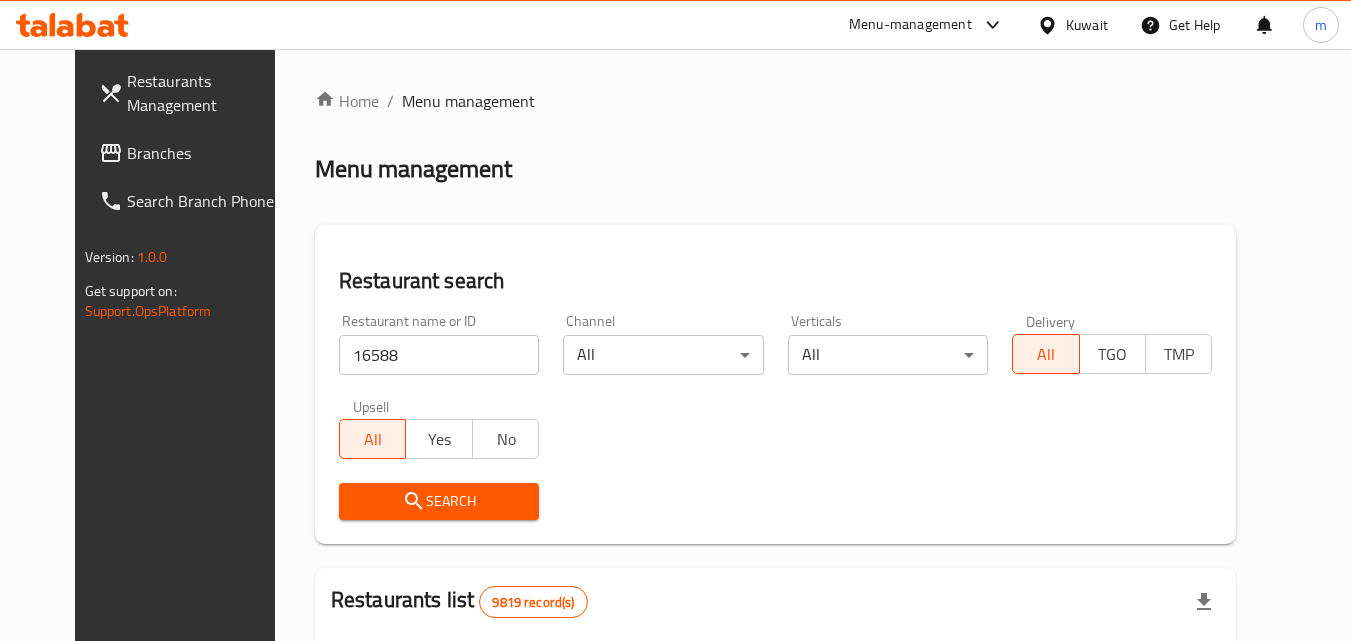 click 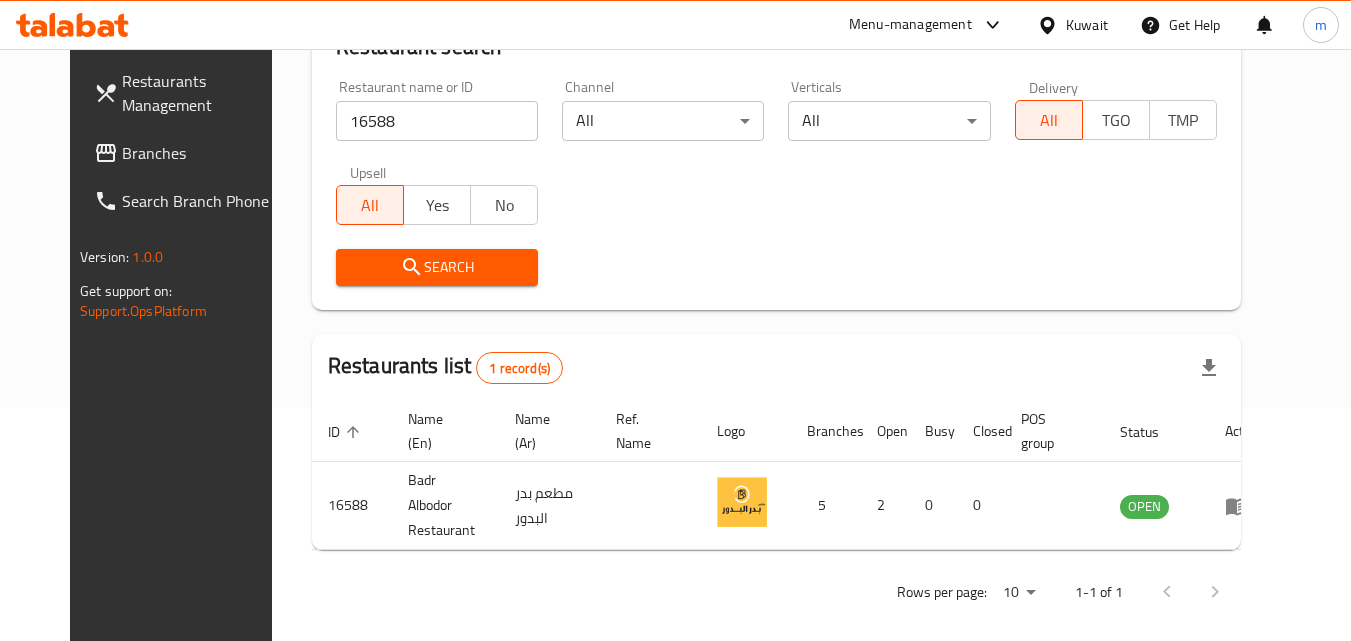 scroll, scrollTop: 196, scrollLeft: 0, axis: vertical 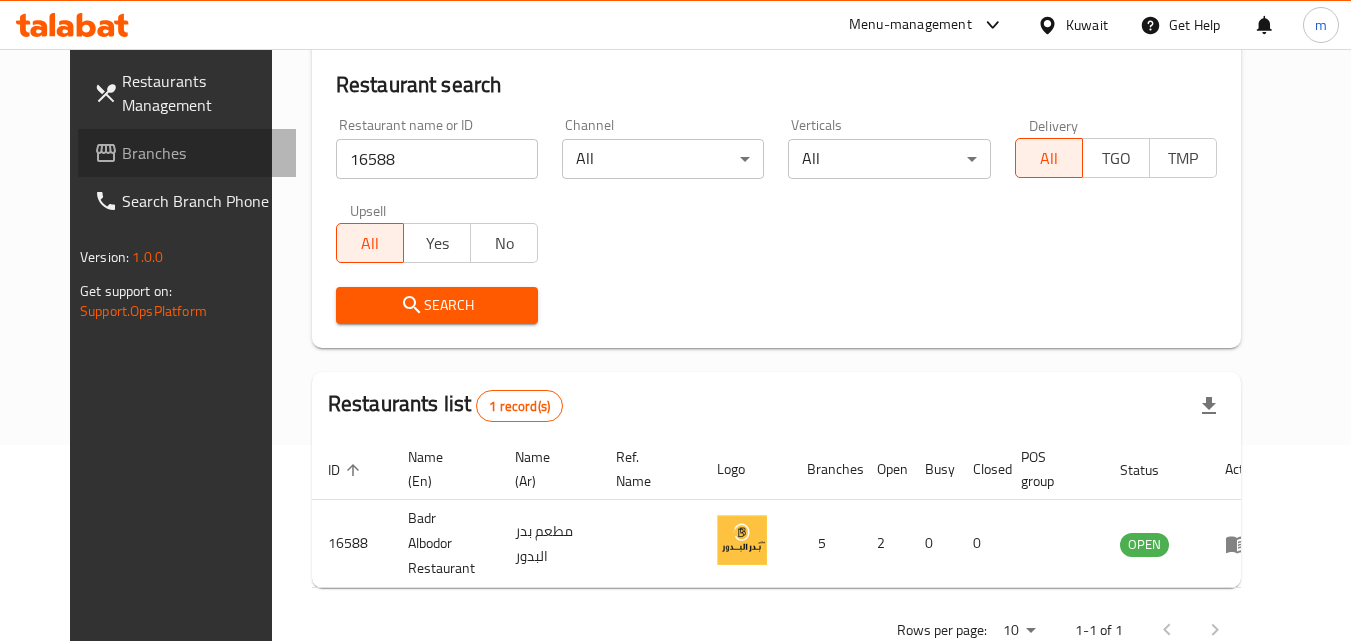 click on "Branches" at bounding box center (201, 153) 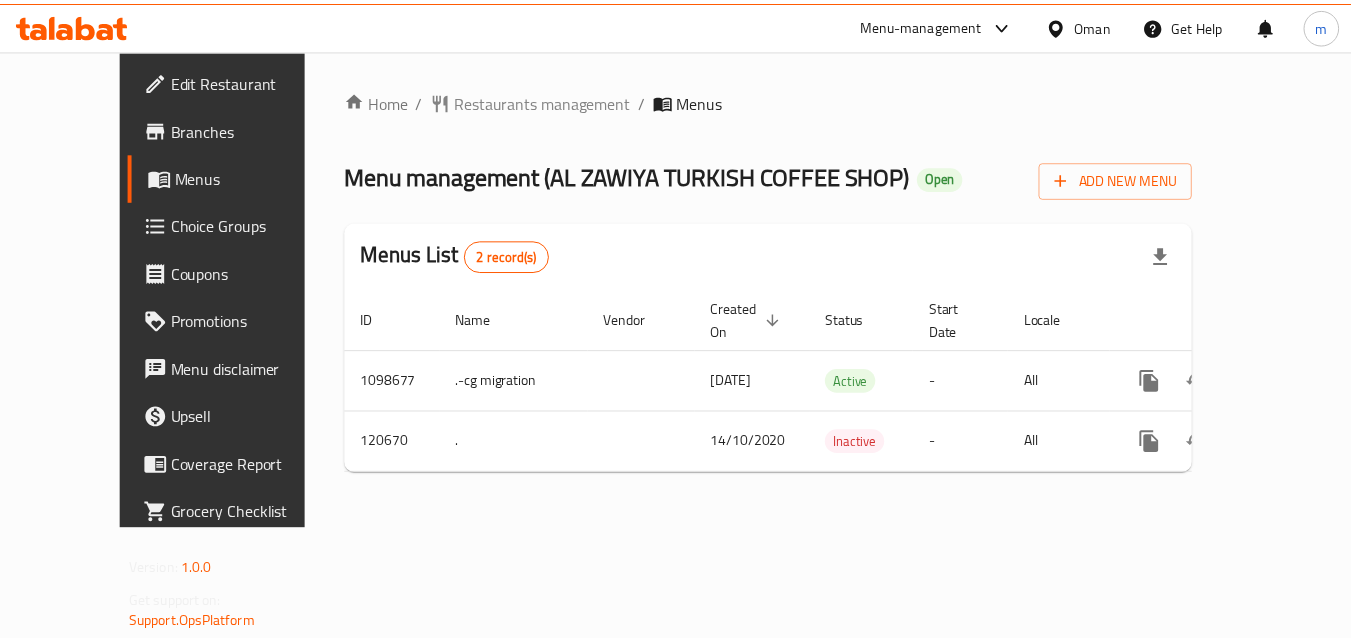 scroll, scrollTop: 0, scrollLeft: 0, axis: both 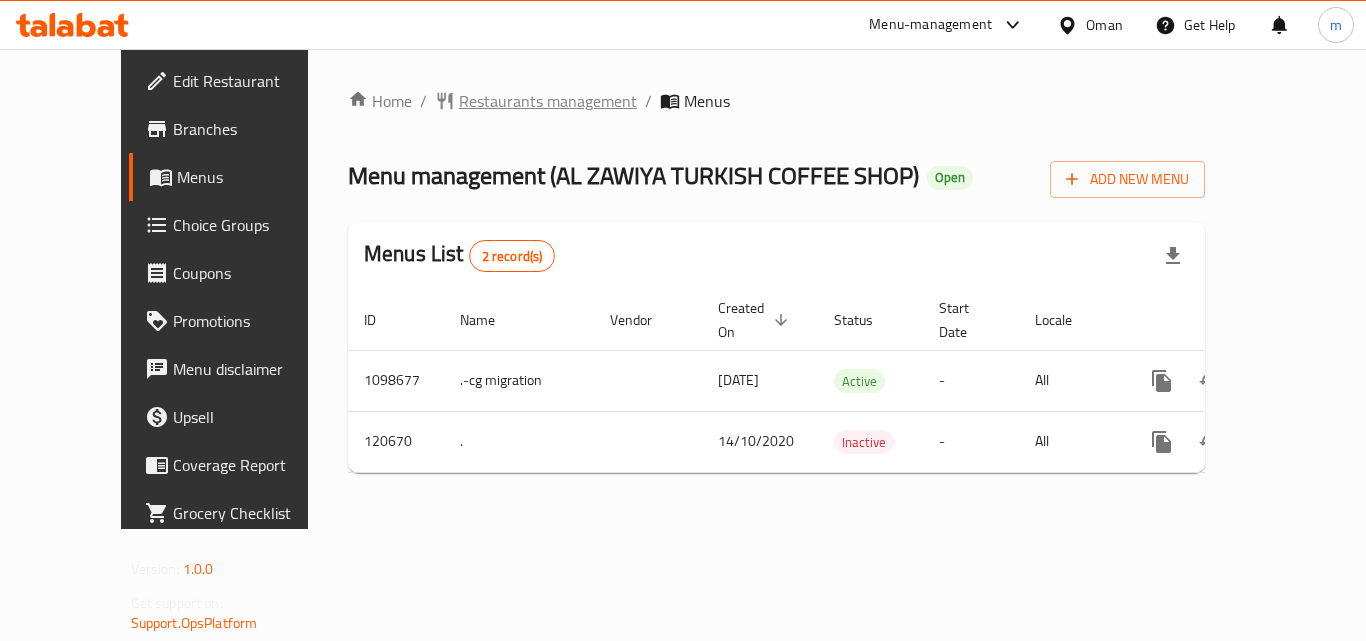 click on "Restaurants management" at bounding box center (548, 101) 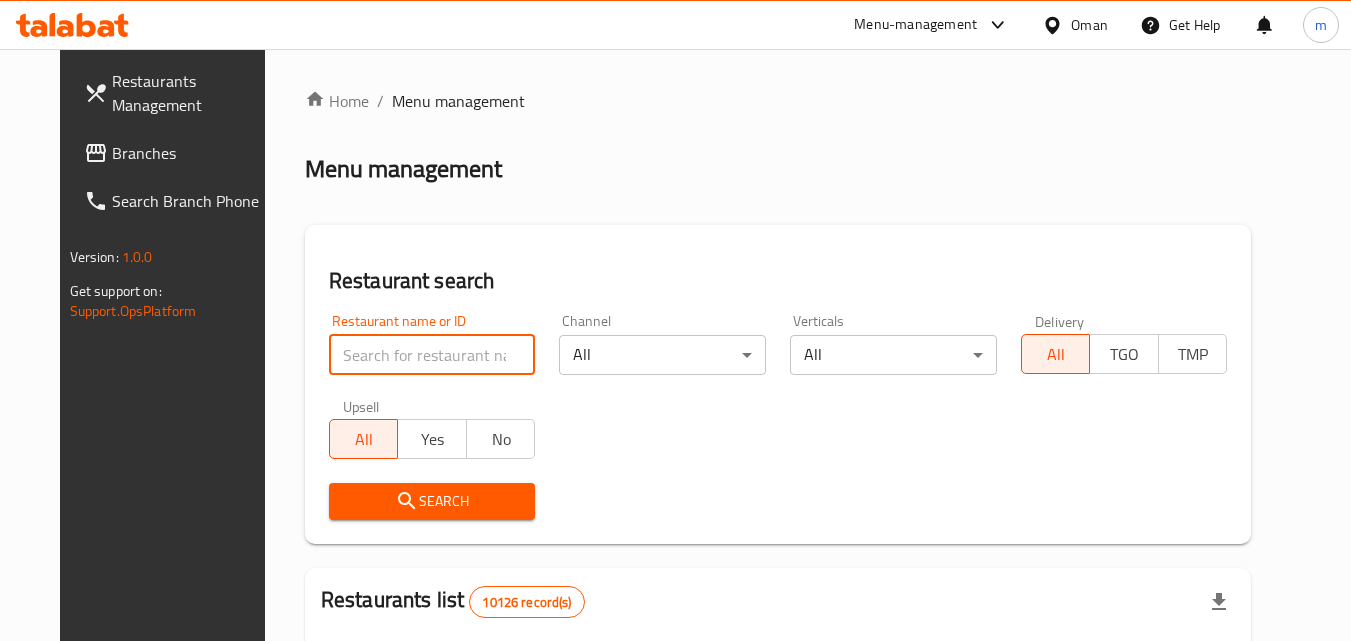 click at bounding box center [432, 355] 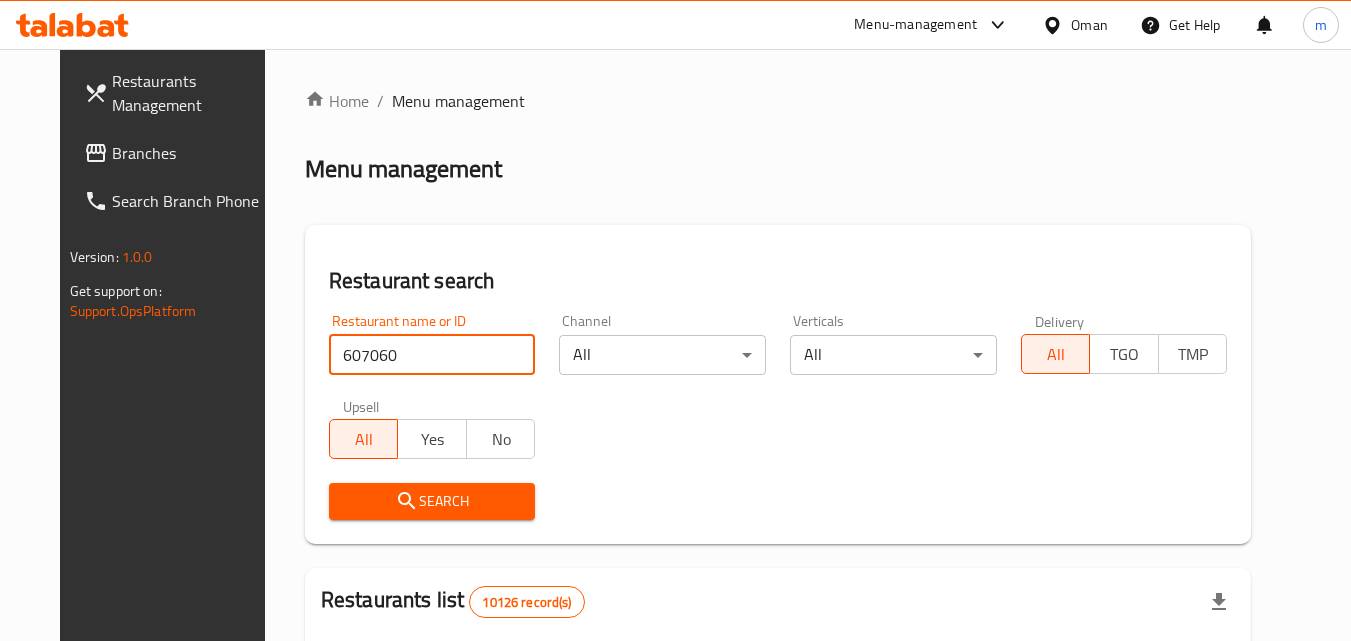 type on "607060" 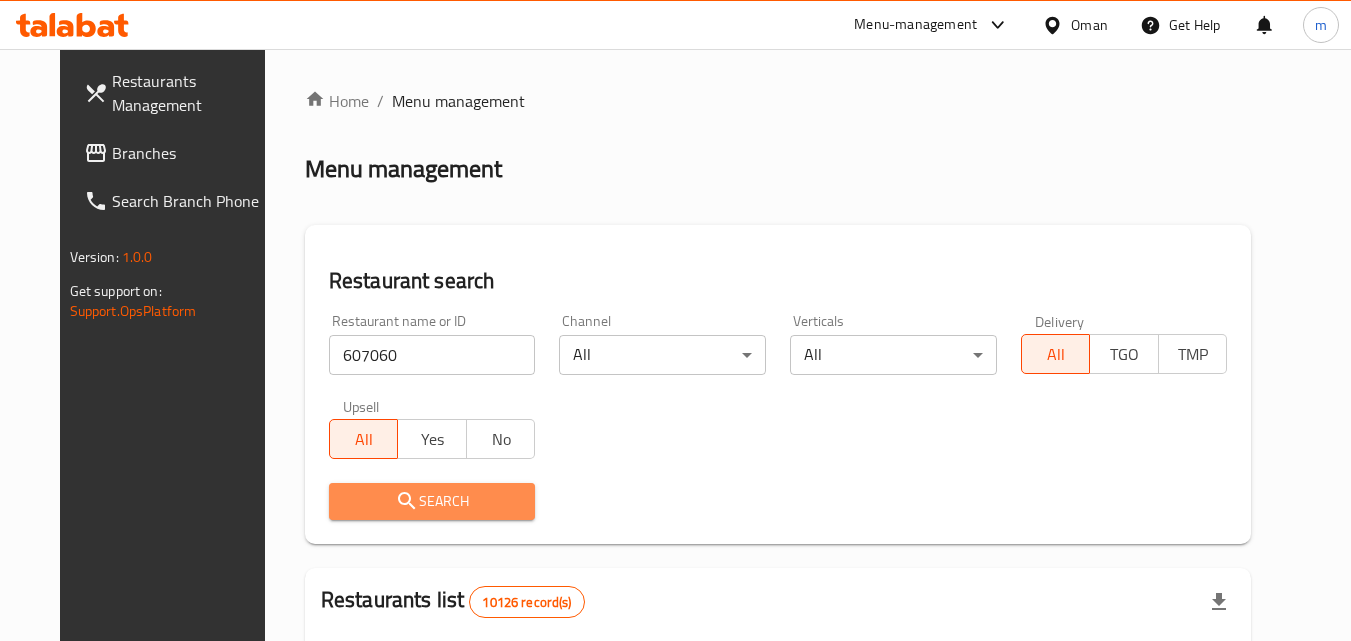 click on "Search" at bounding box center (432, 501) 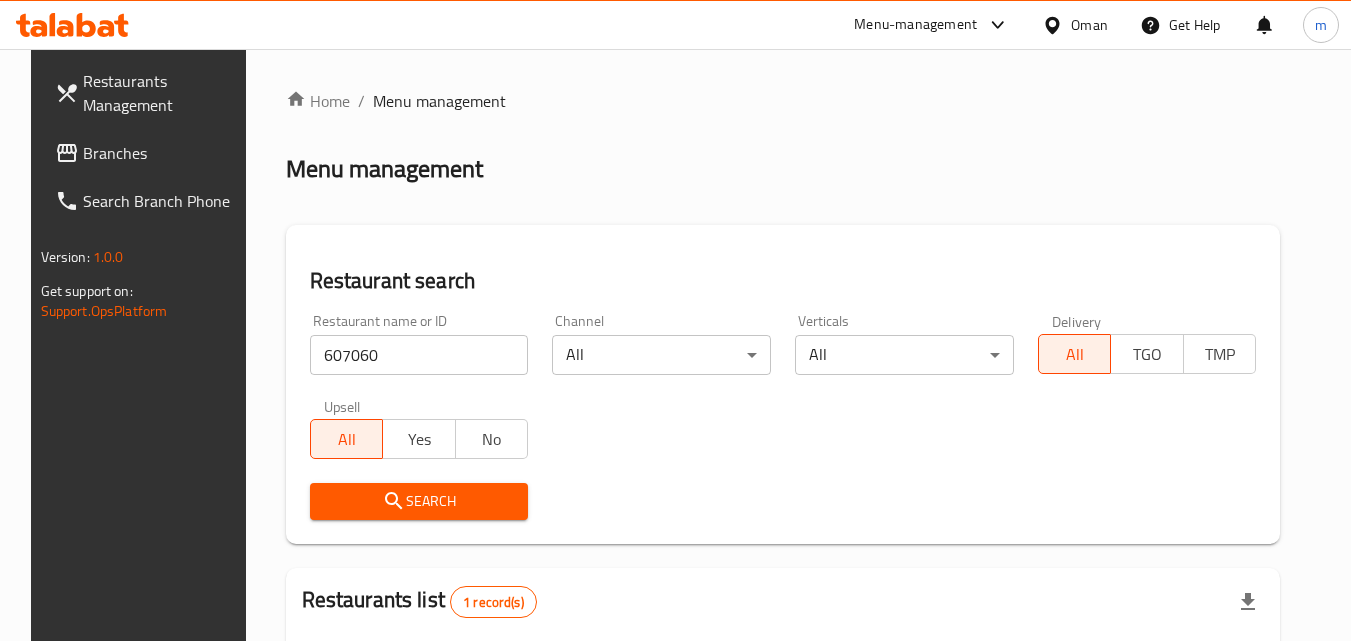 click 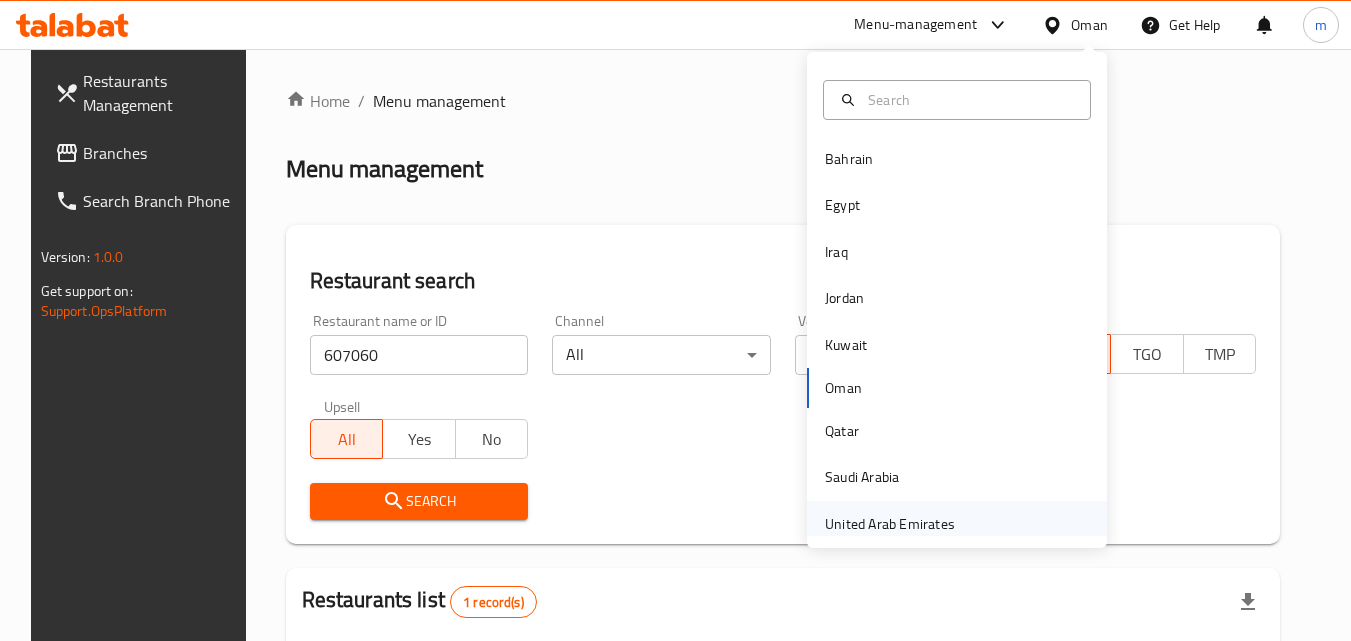 click on "United Arab Emirates" at bounding box center (890, 524) 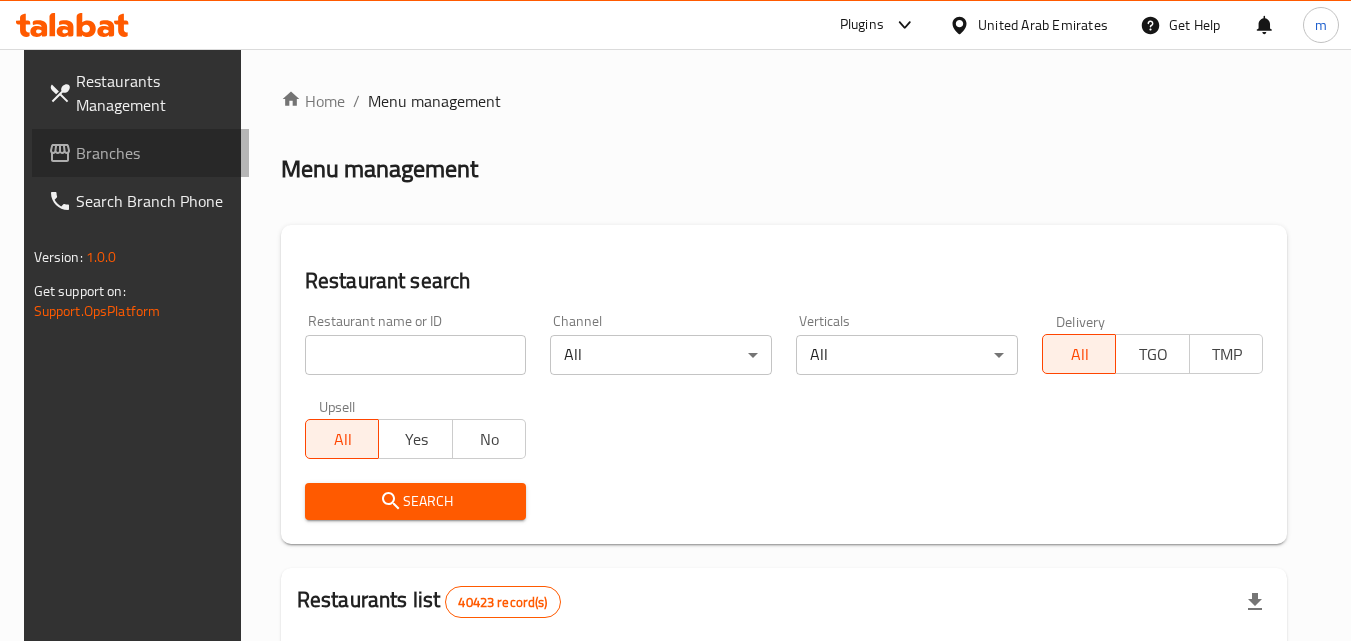 click on "Branches" at bounding box center (155, 153) 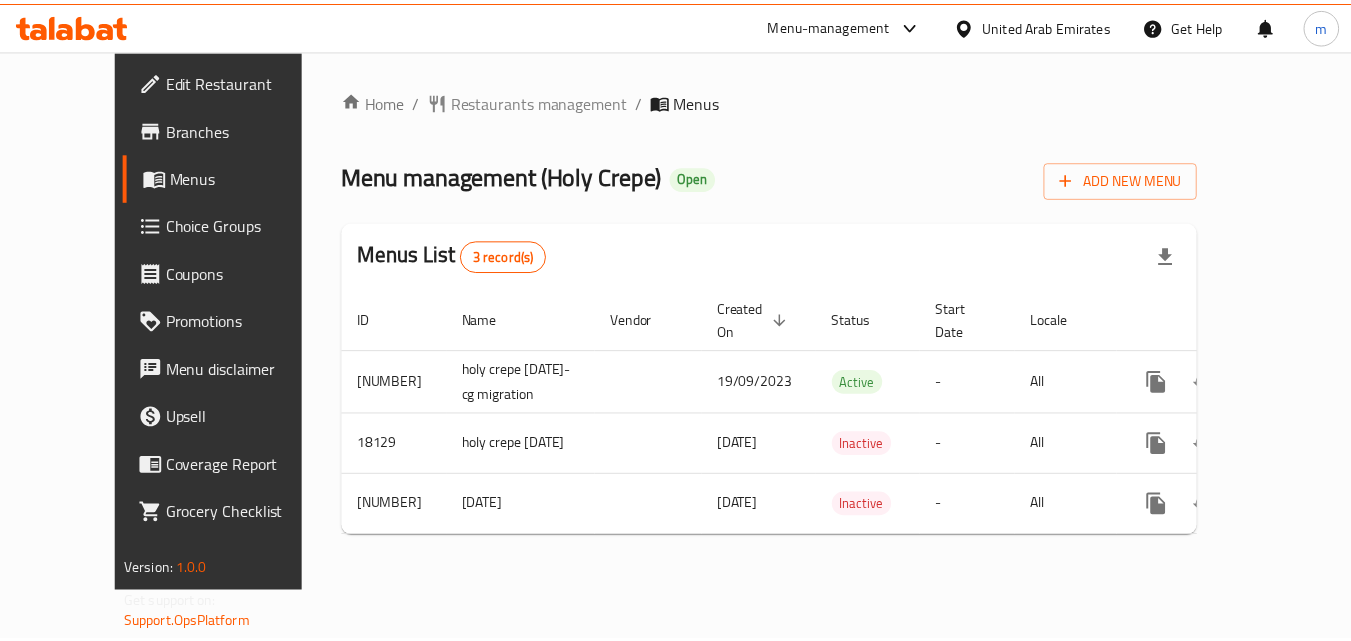 scroll, scrollTop: 0, scrollLeft: 0, axis: both 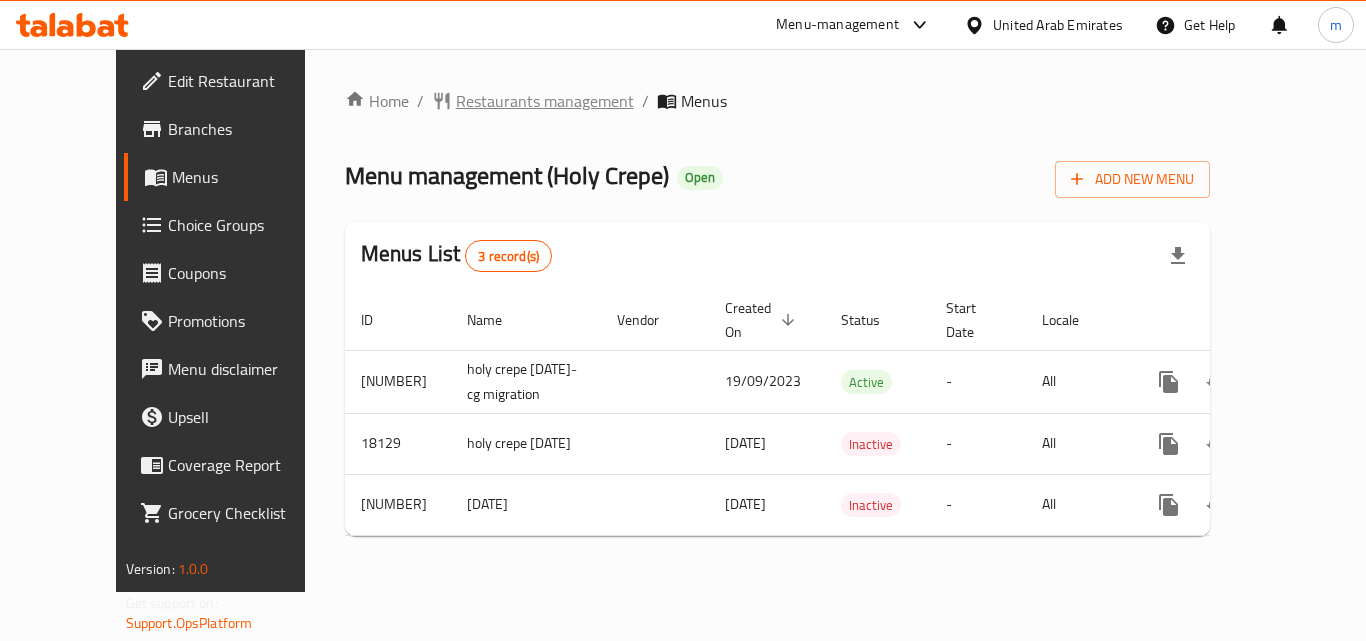 click on "Restaurants management" at bounding box center (545, 101) 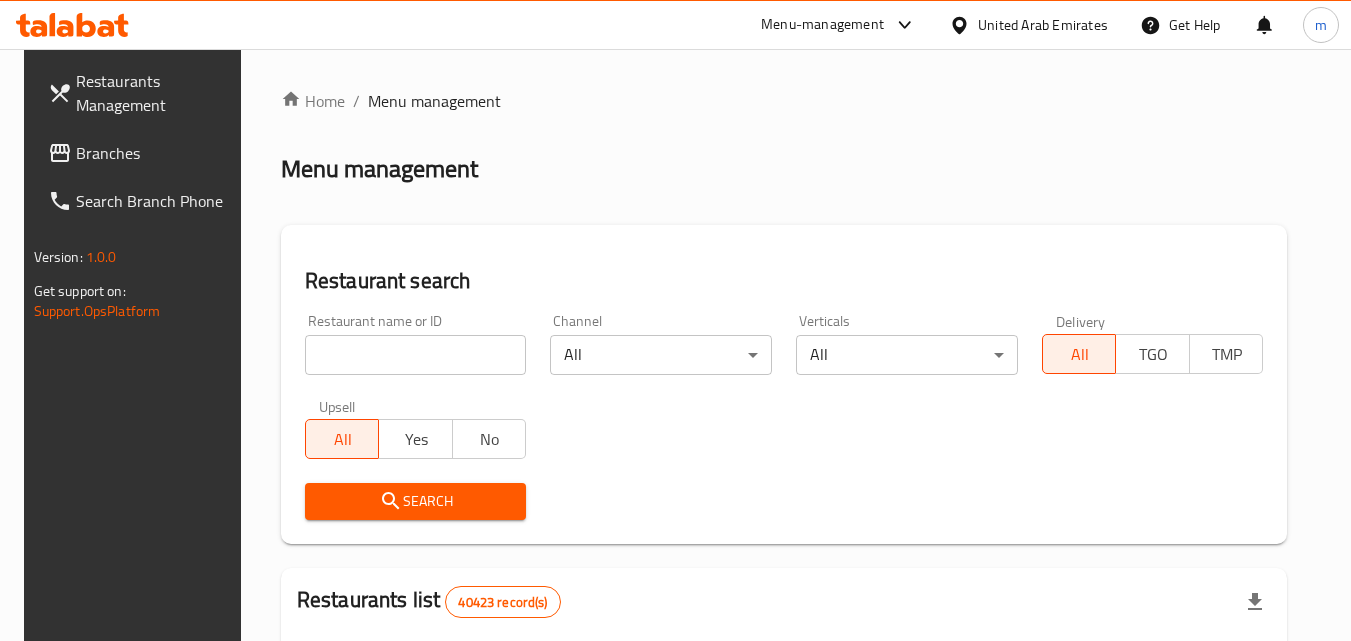 click at bounding box center (416, 355) 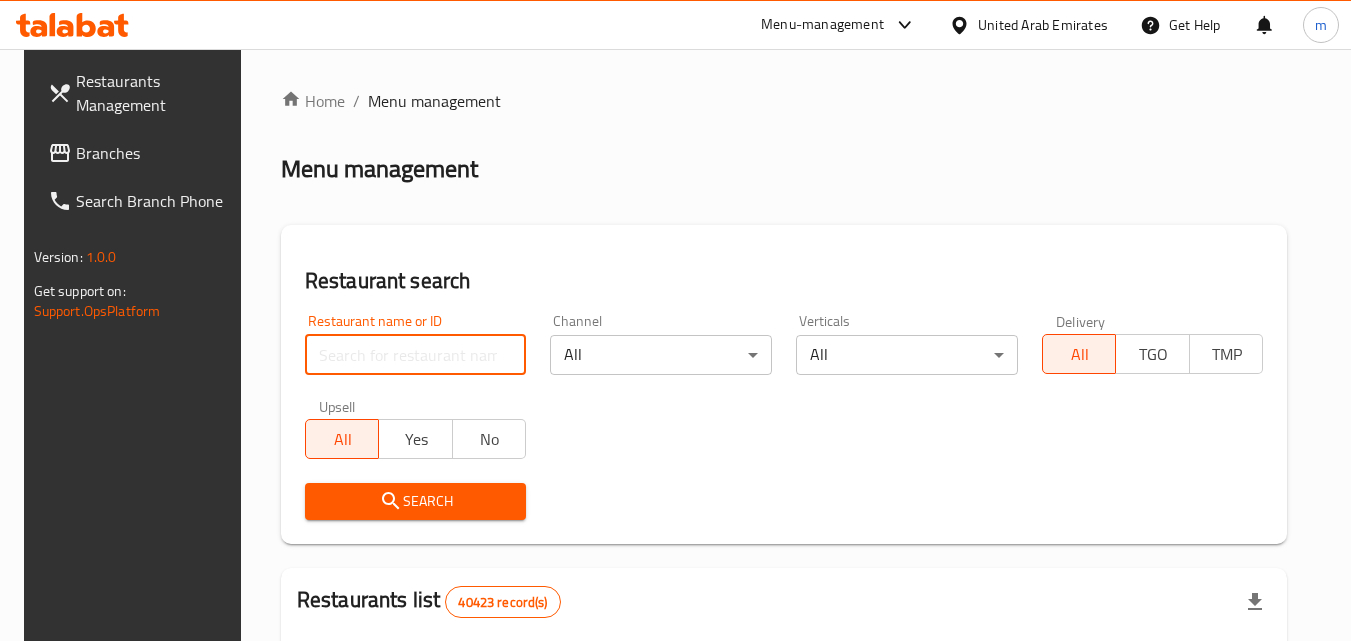 paste on "9780" 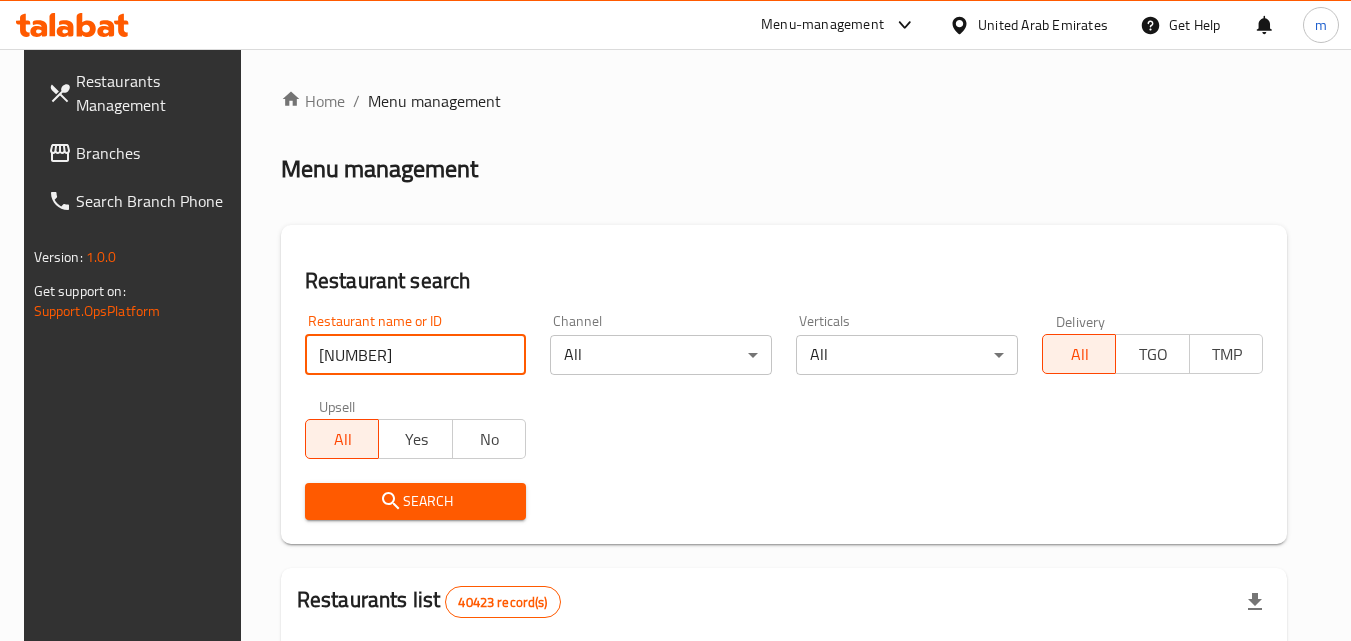 type on "9780" 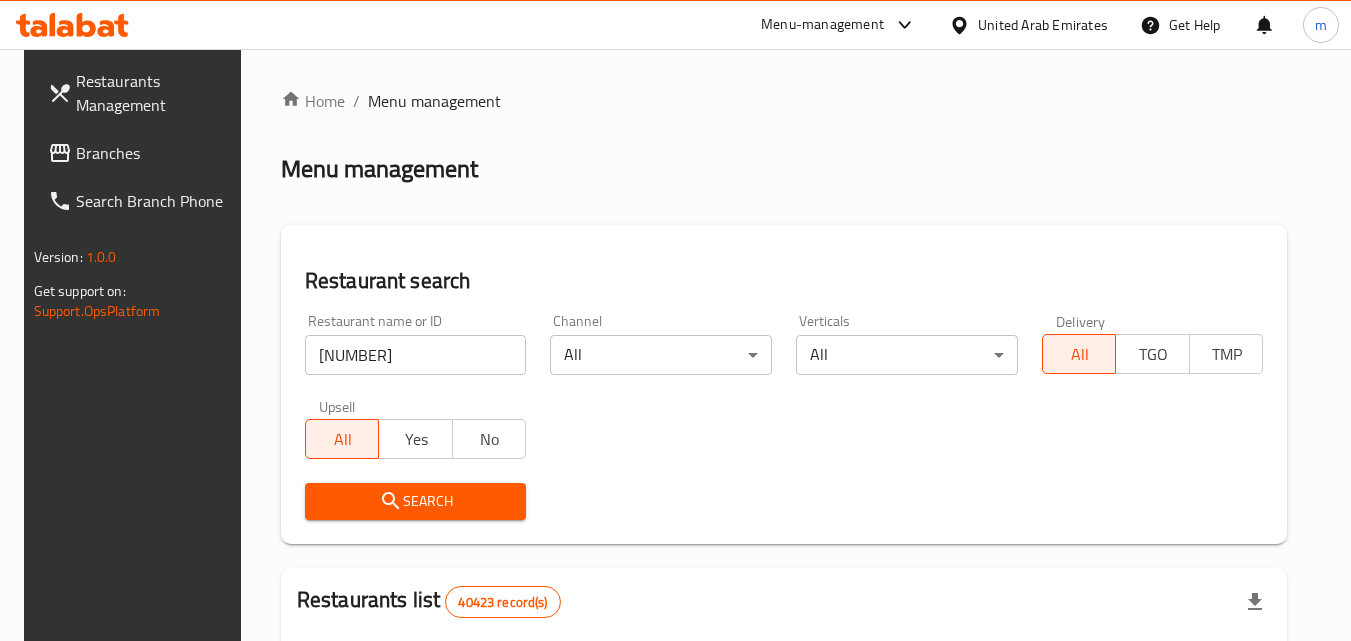 click on "Search" at bounding box center [416, 501] 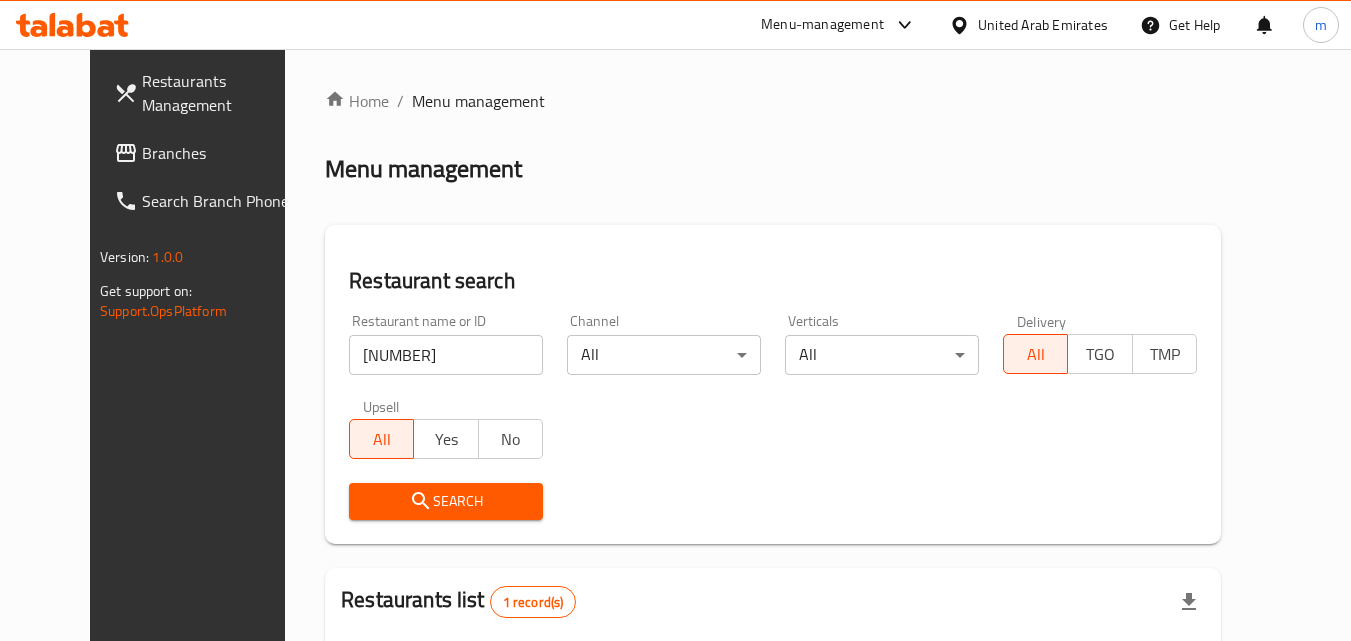 scroll, scrollTop: 234, scrollLeft: 0, axis: vertical 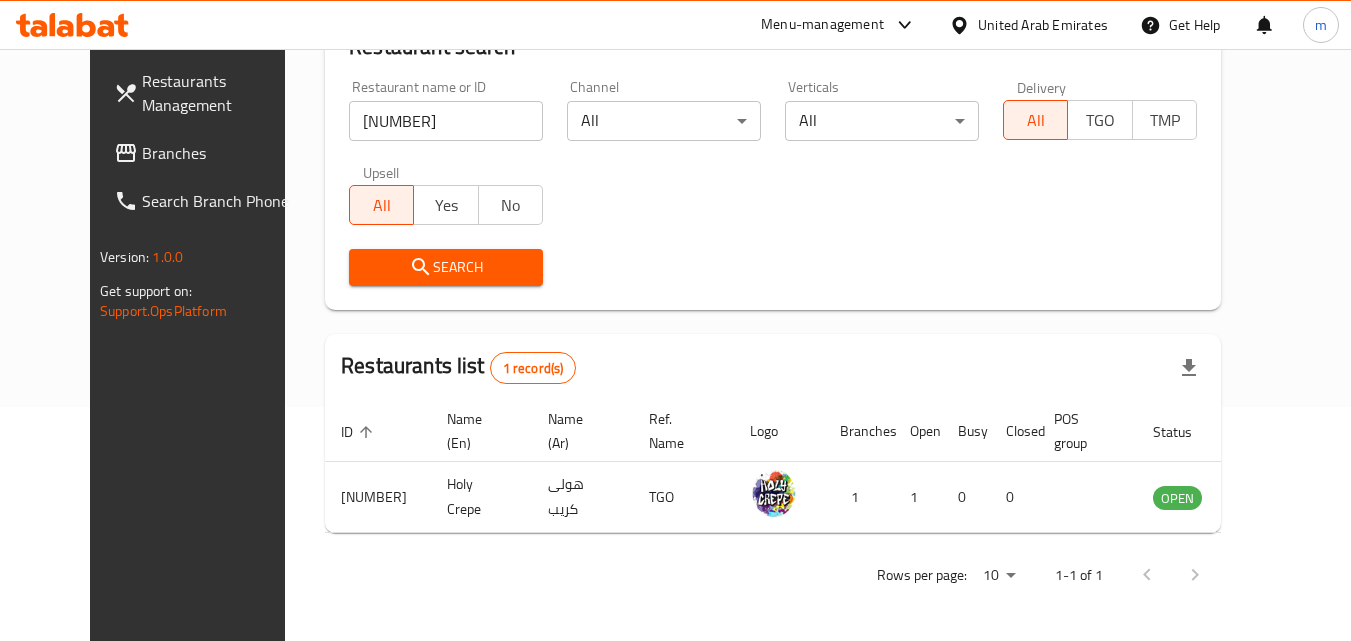 click on "Branches" at bounding box center [221, 153] 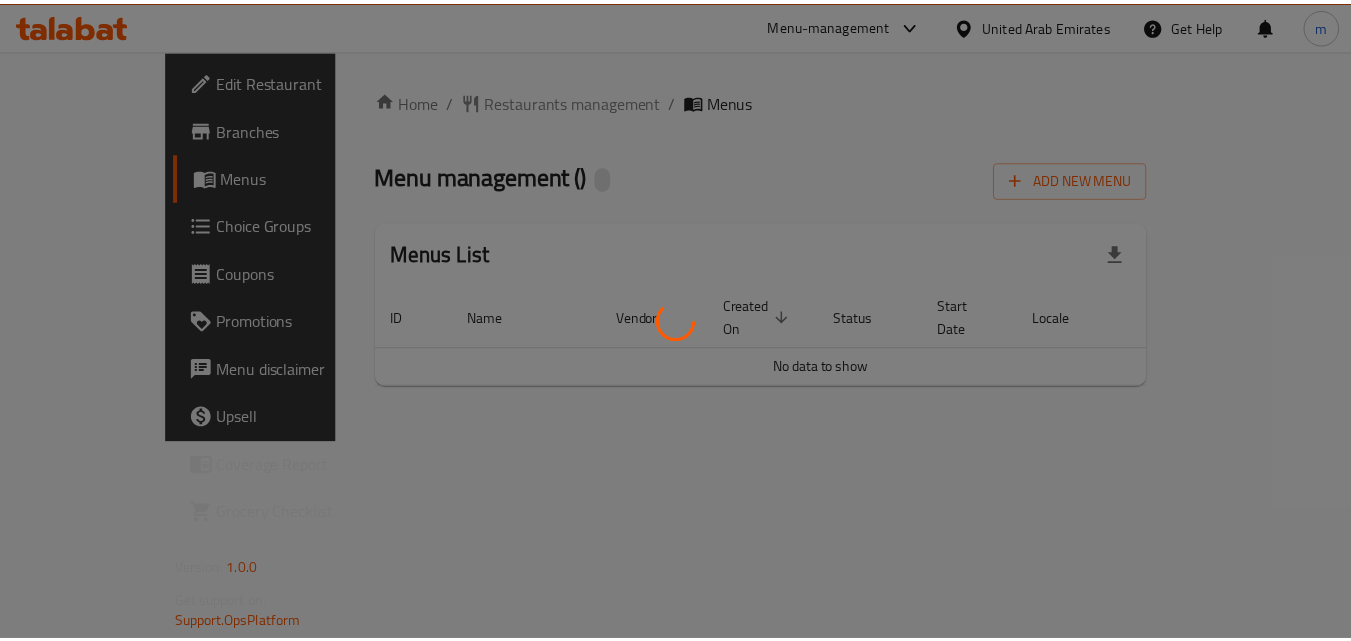scroll, scrollTop: 0, scrollLeft: 0, axis: both 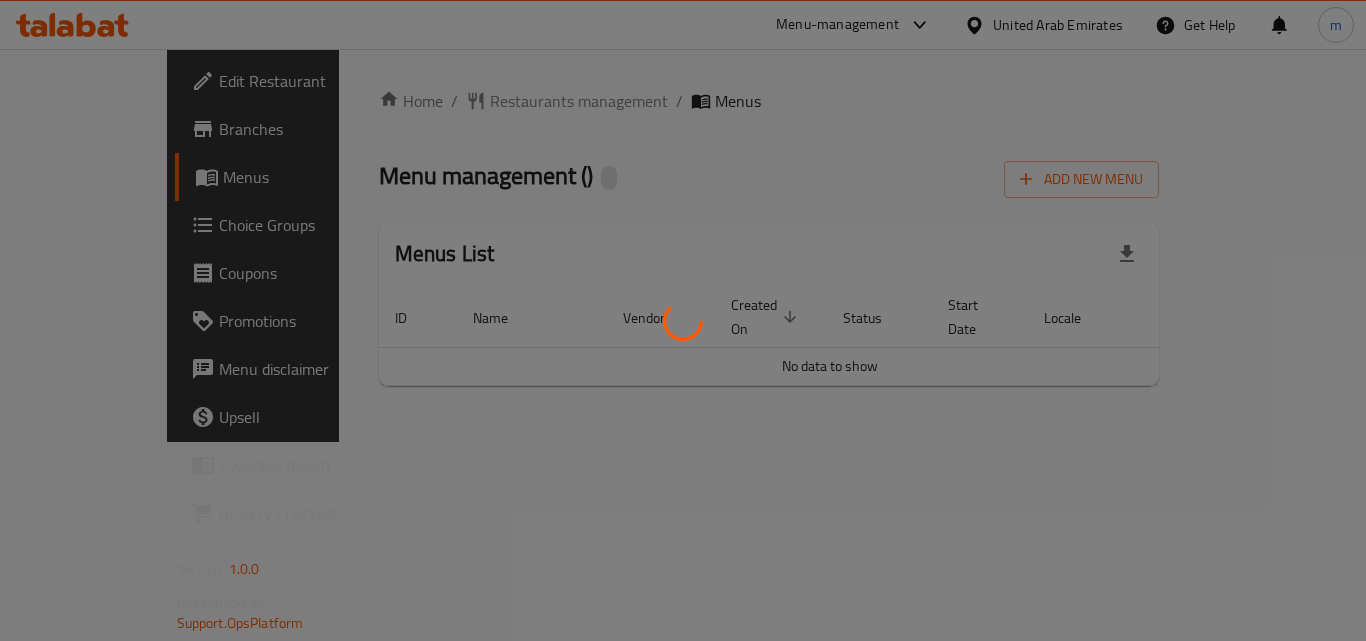 click at bounding box center (683, 320) 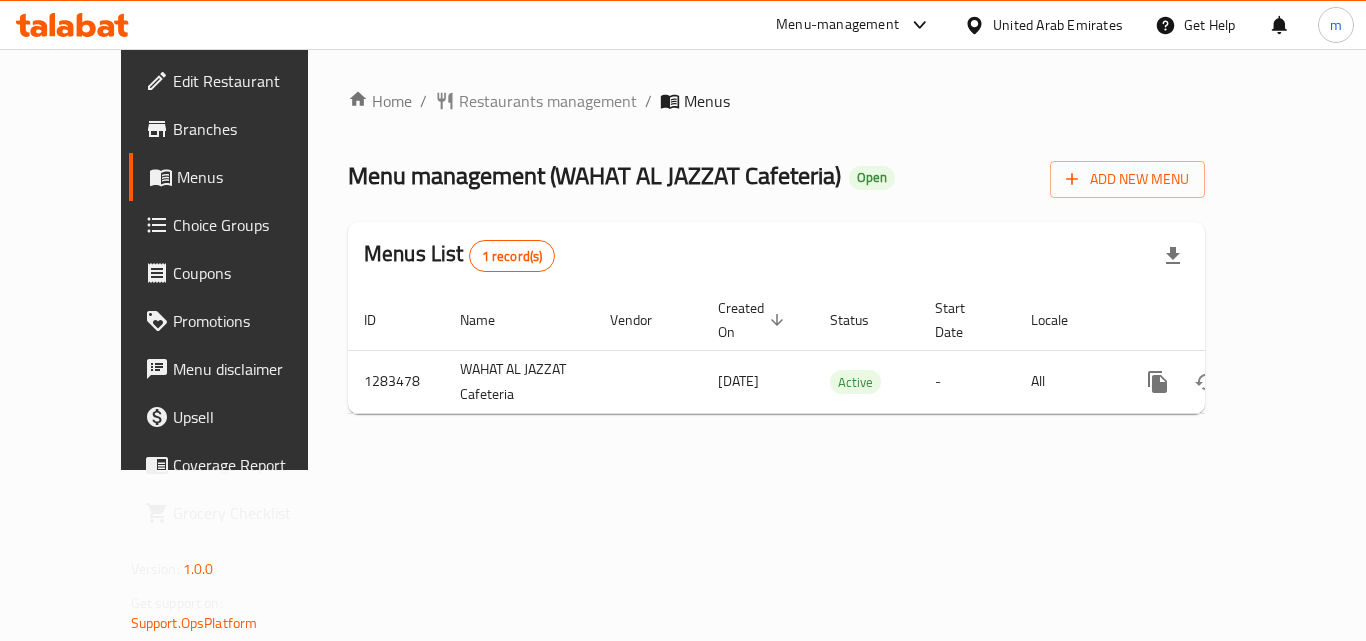 click on "Home / Restaurants management / Menus Menu management ( WAHAT AL JAZZAT Cafeteria )  Open Add New Menu Menus List   1 record(s) ID Name Vendor Created On sorted descending Status Start Date Locale Actions 1283478 WAHAT AL JAZZAT Cafeteria 14/04/2025 Active - All" at bounding box center [776, 259] 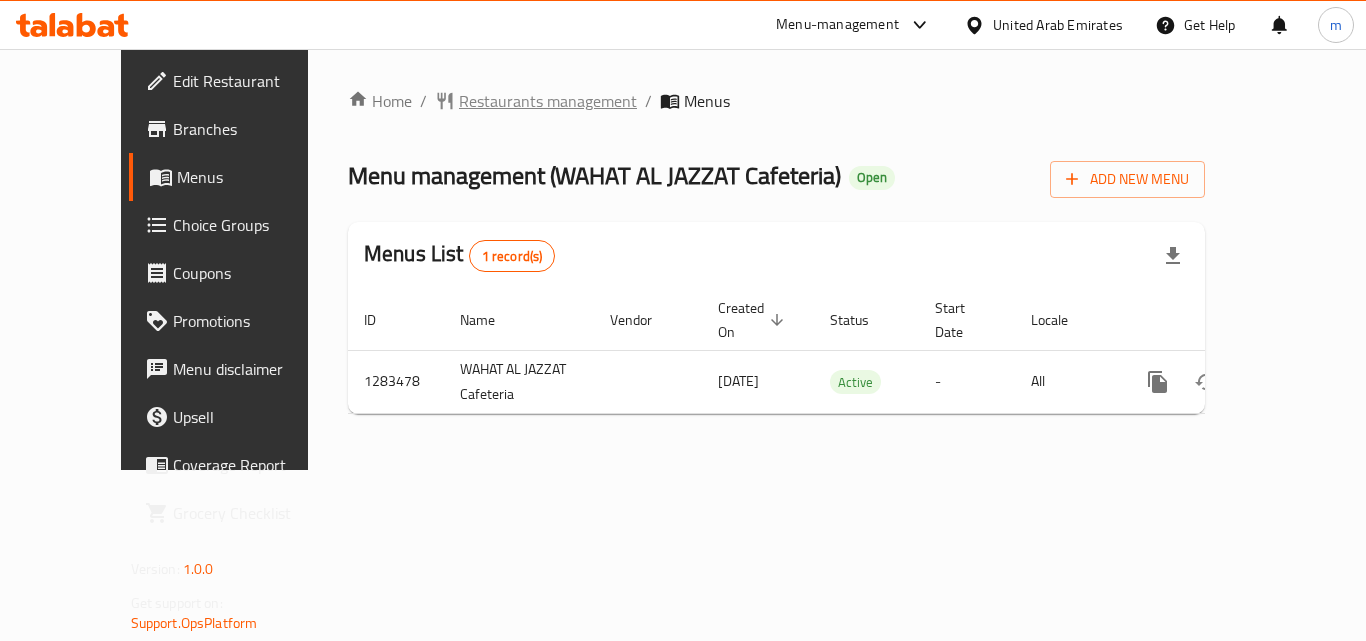 click on "Restaurants management" at bounding box center [548, 101] 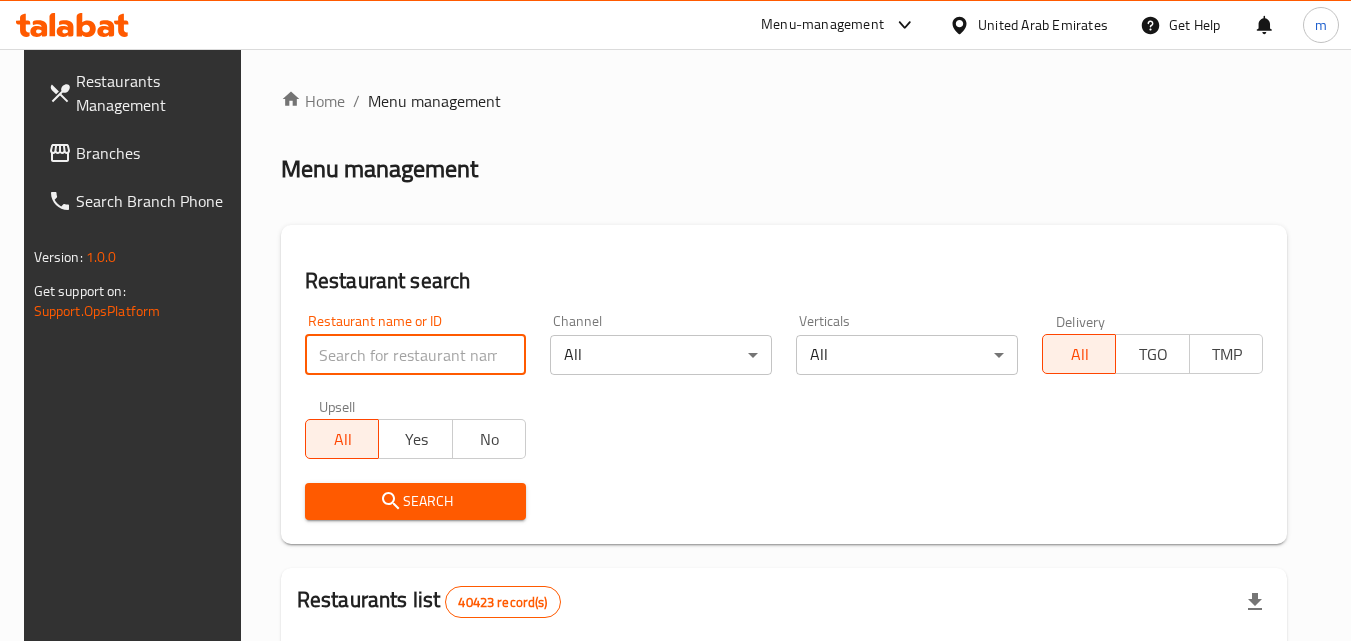 click at bounding box center [416, 355] 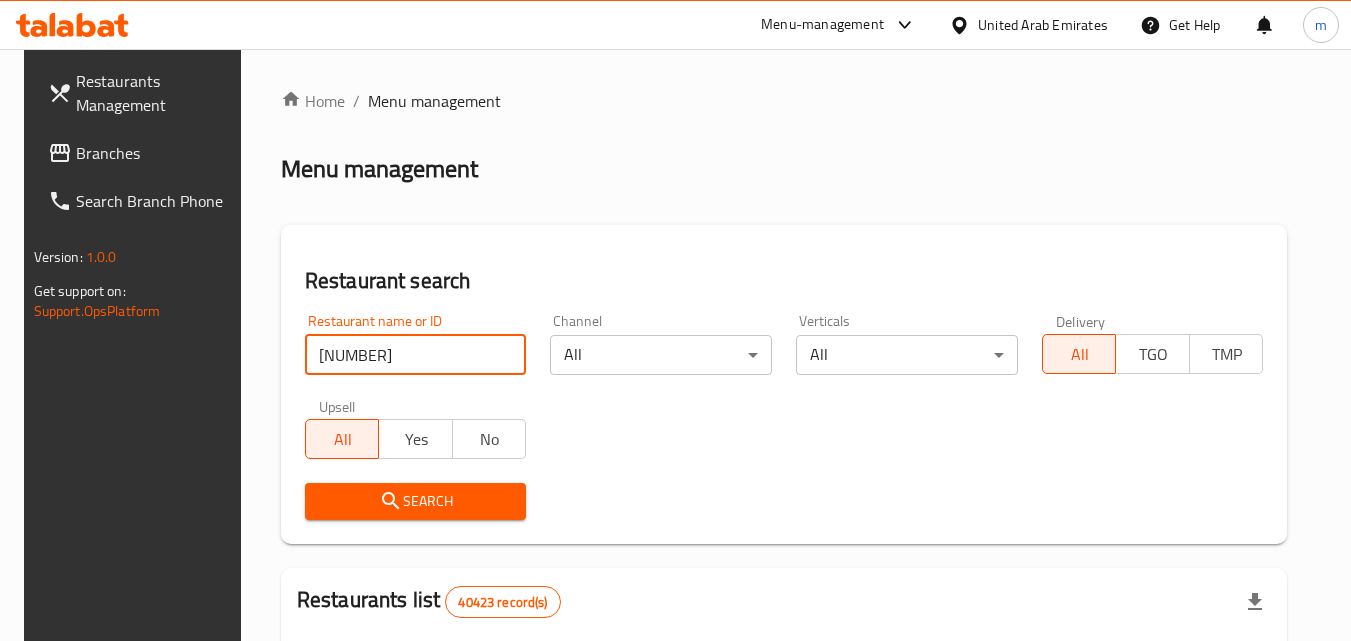 type on "695022" 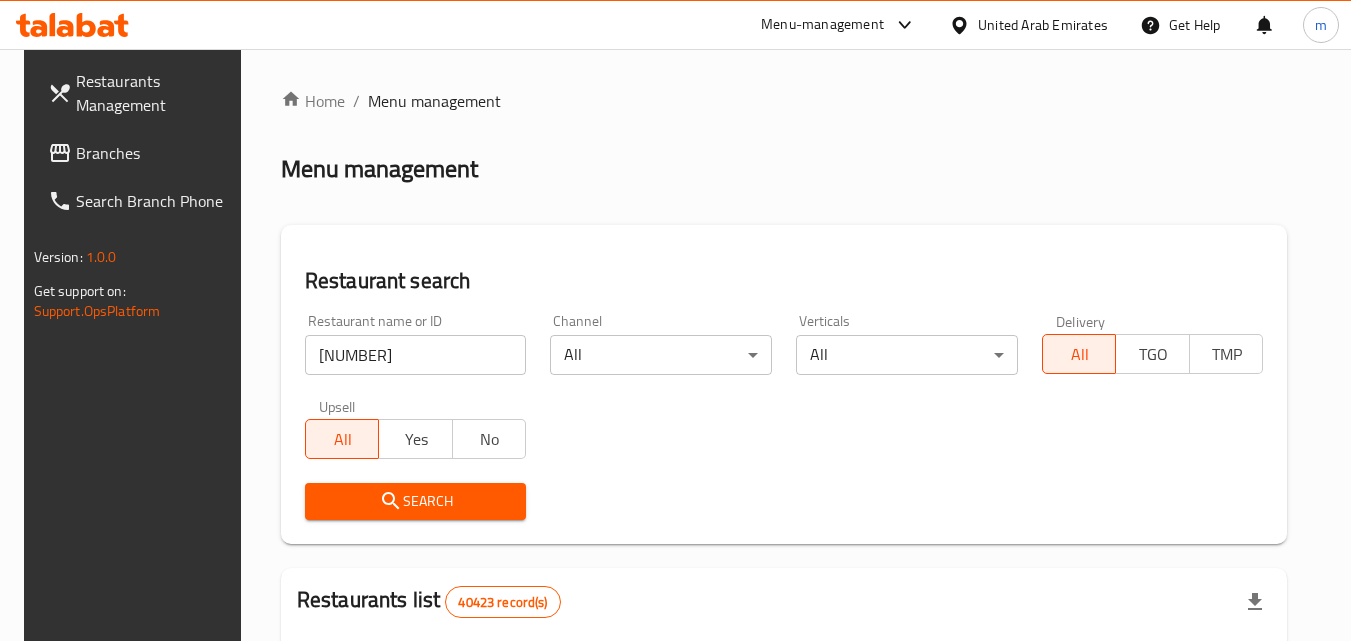 click on "Search" at bounding box center [416, 501] 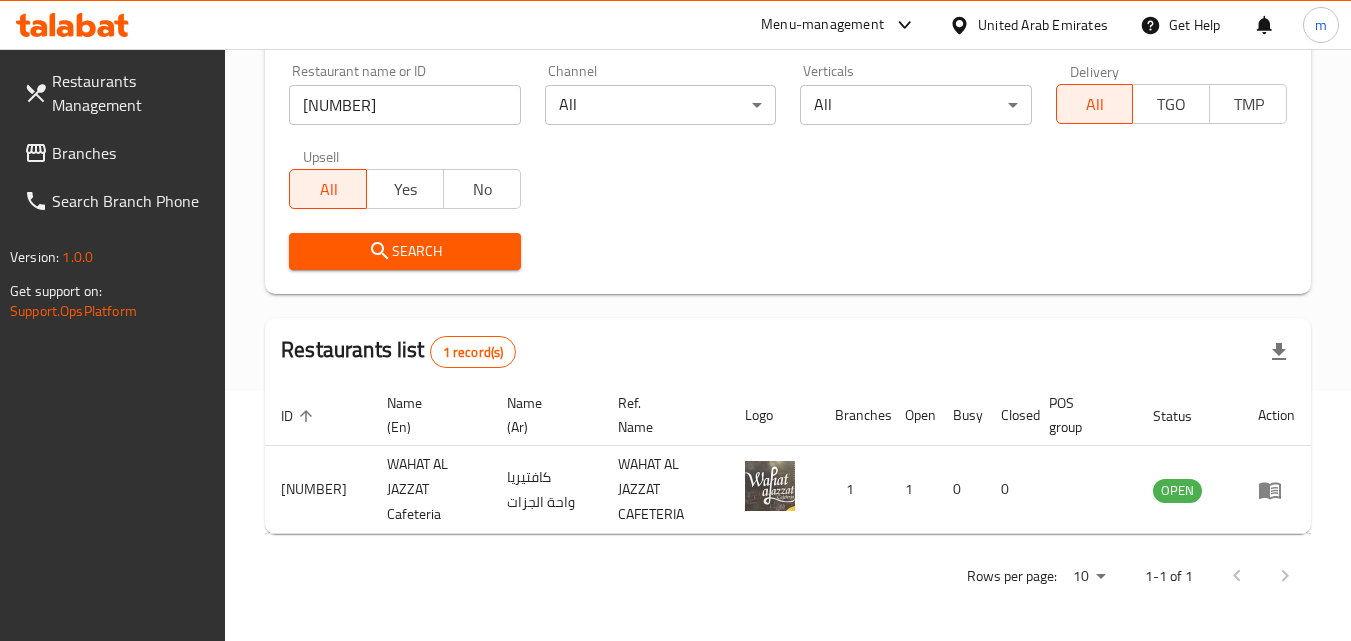 scroll, scrollTop: 251, scrollLeft: 0, axis: vertical 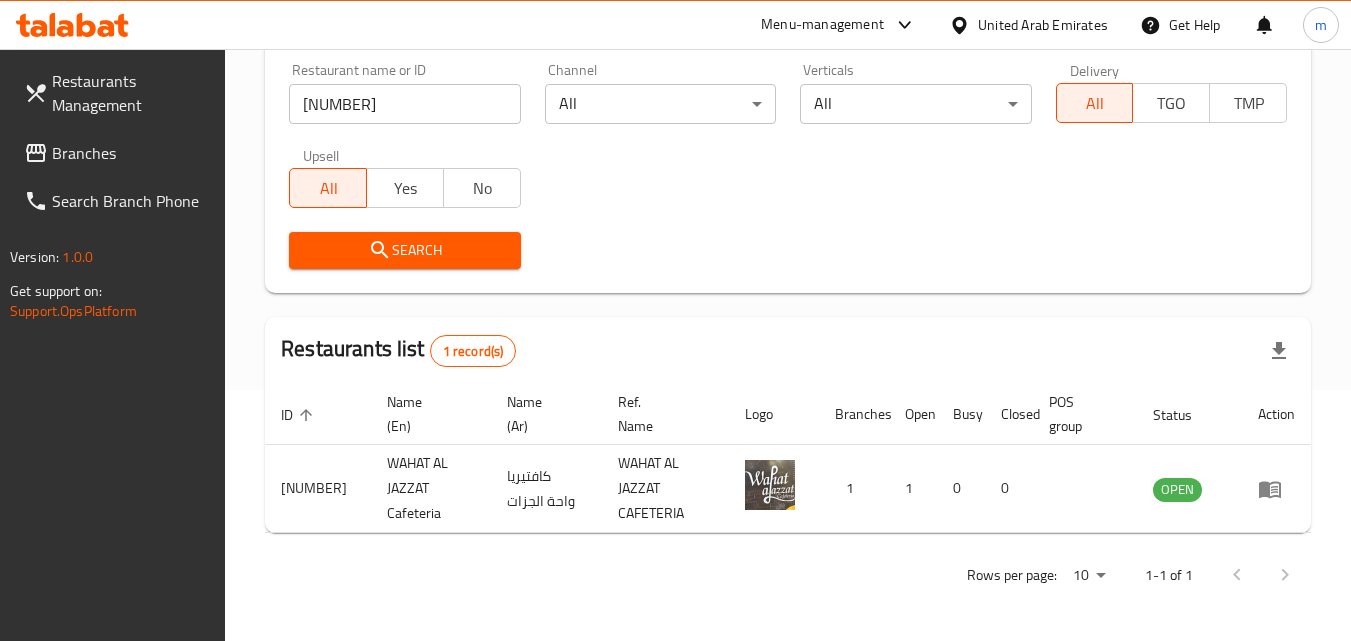 click on "United Arab Emirates" at bounding box center (1043, 25) 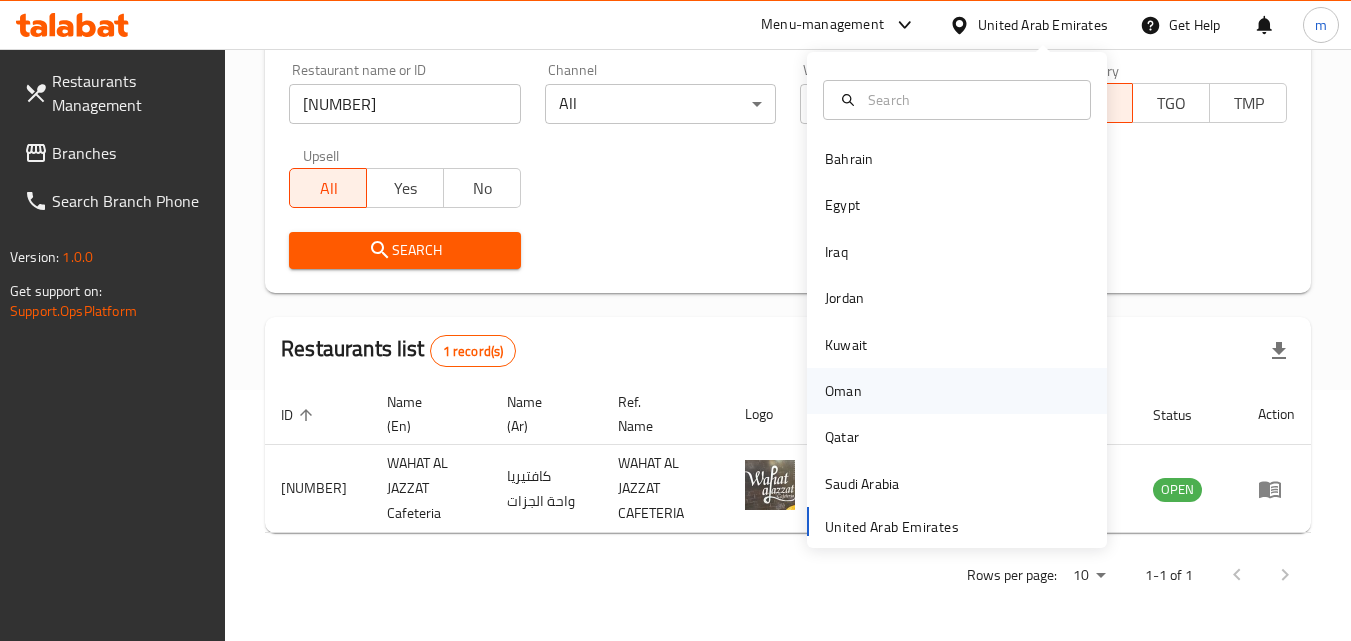 click on "Oman" at bounding box center [843, 391] 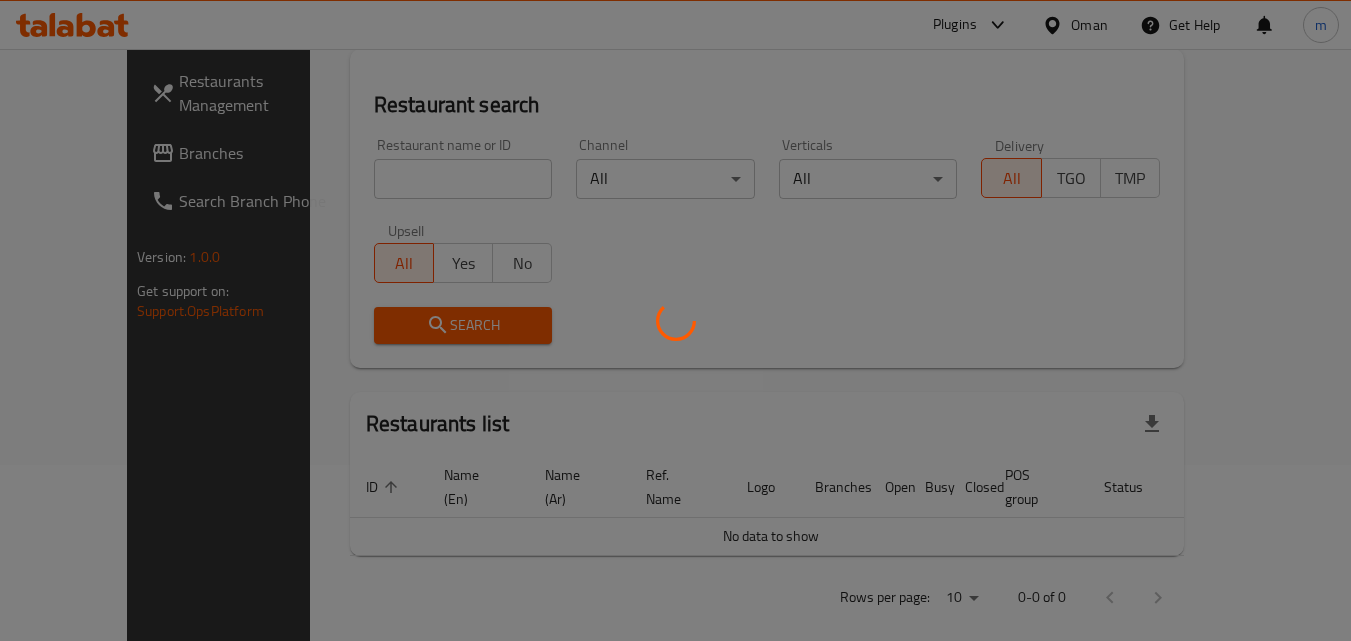 scroll, scrollTop: 251, scrollLeft: 0, axis: vertical 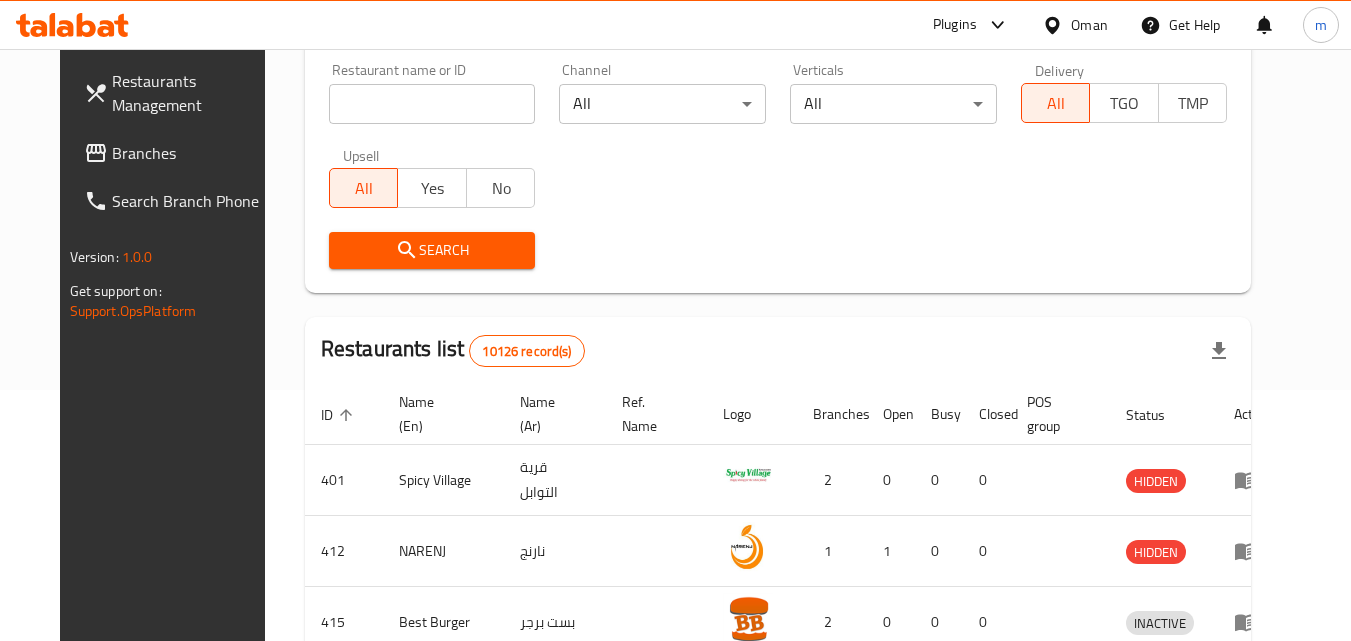 click on "Branches" at bounding box center (191, 153) 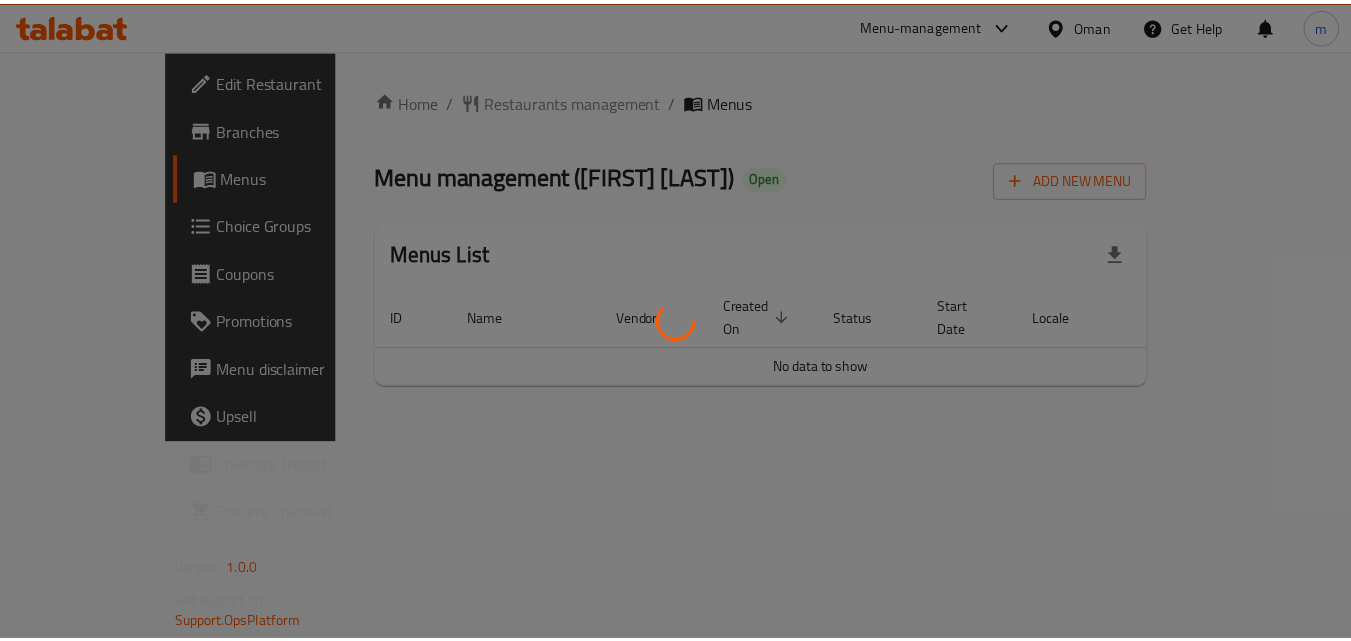scroll, scrollTop: 0, scrollLeft: 0, axis: both 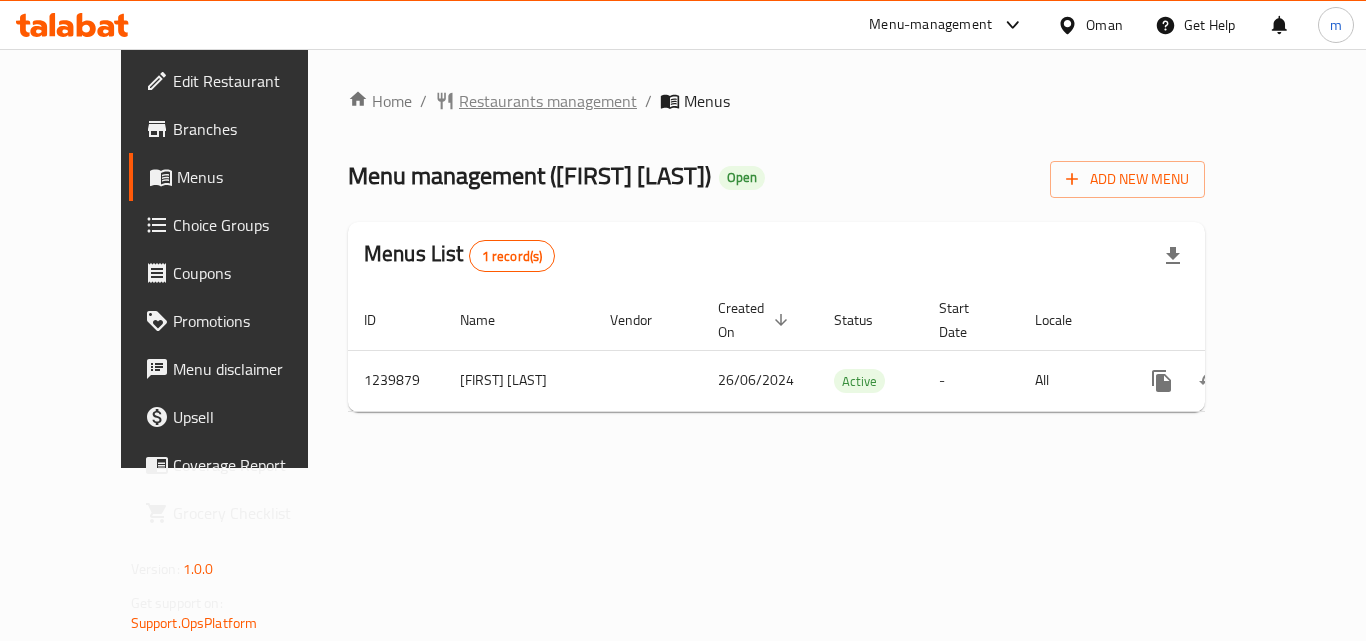 click on "Restaurants management" at bounding box center (548, 101) 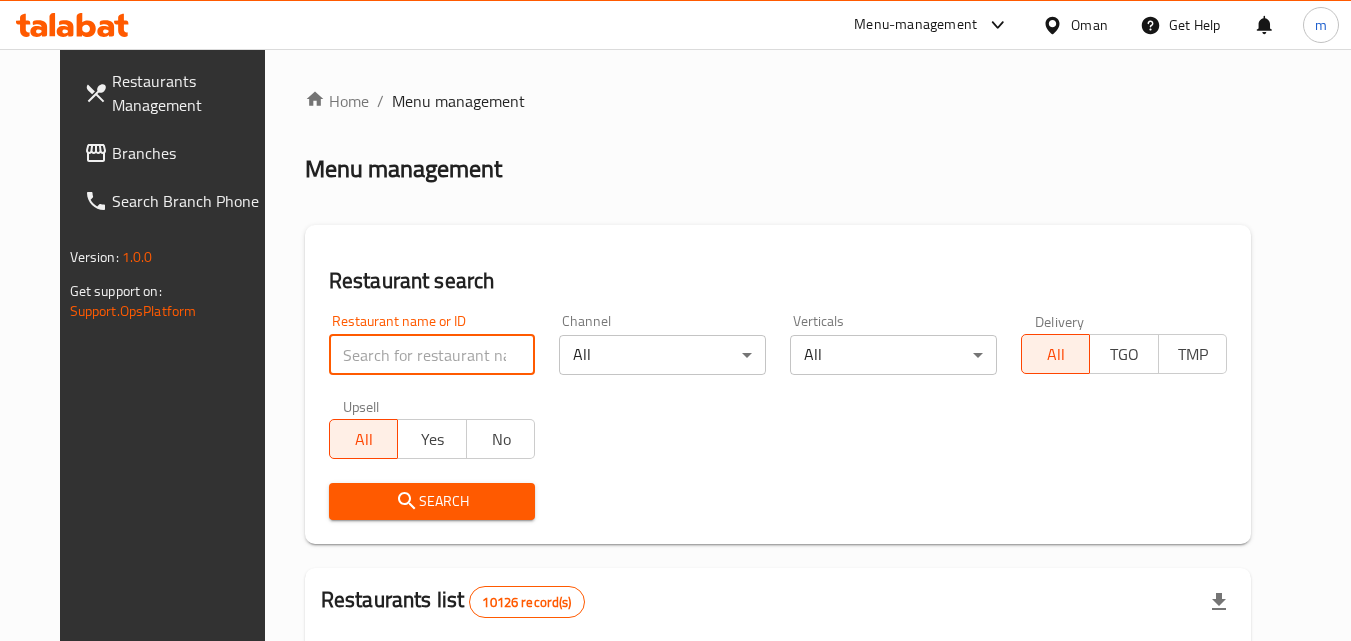 click at bounding box center (432, 355) 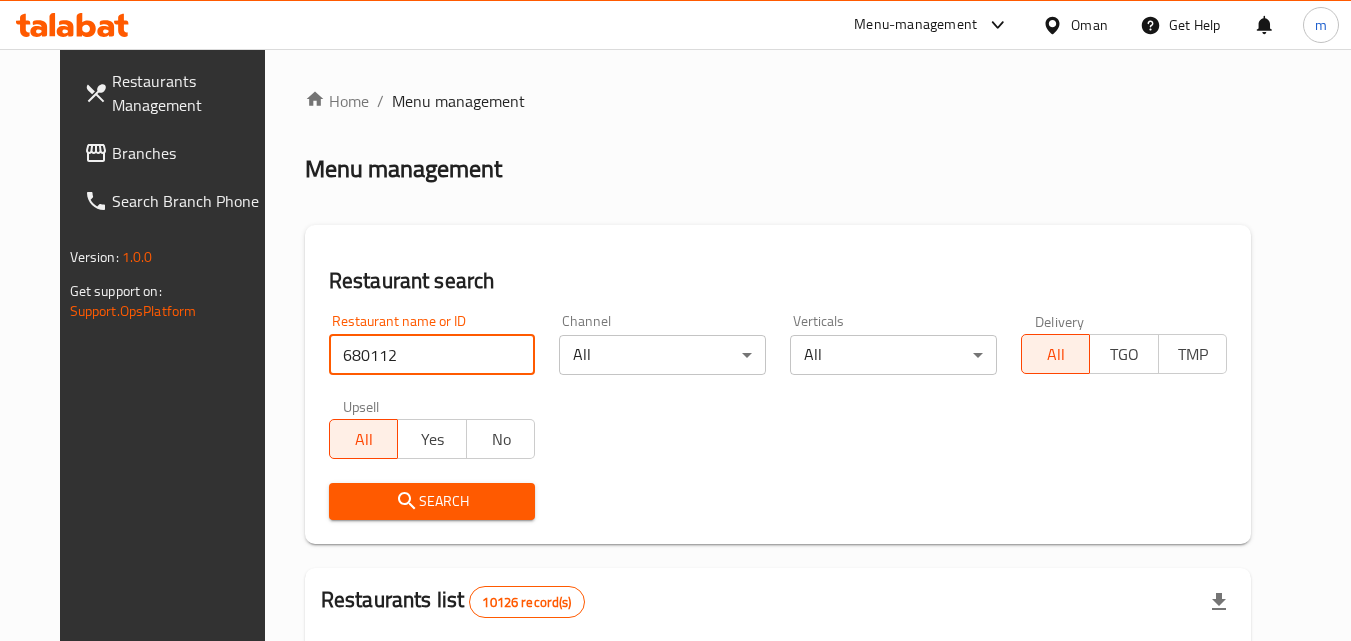 type on "680112" 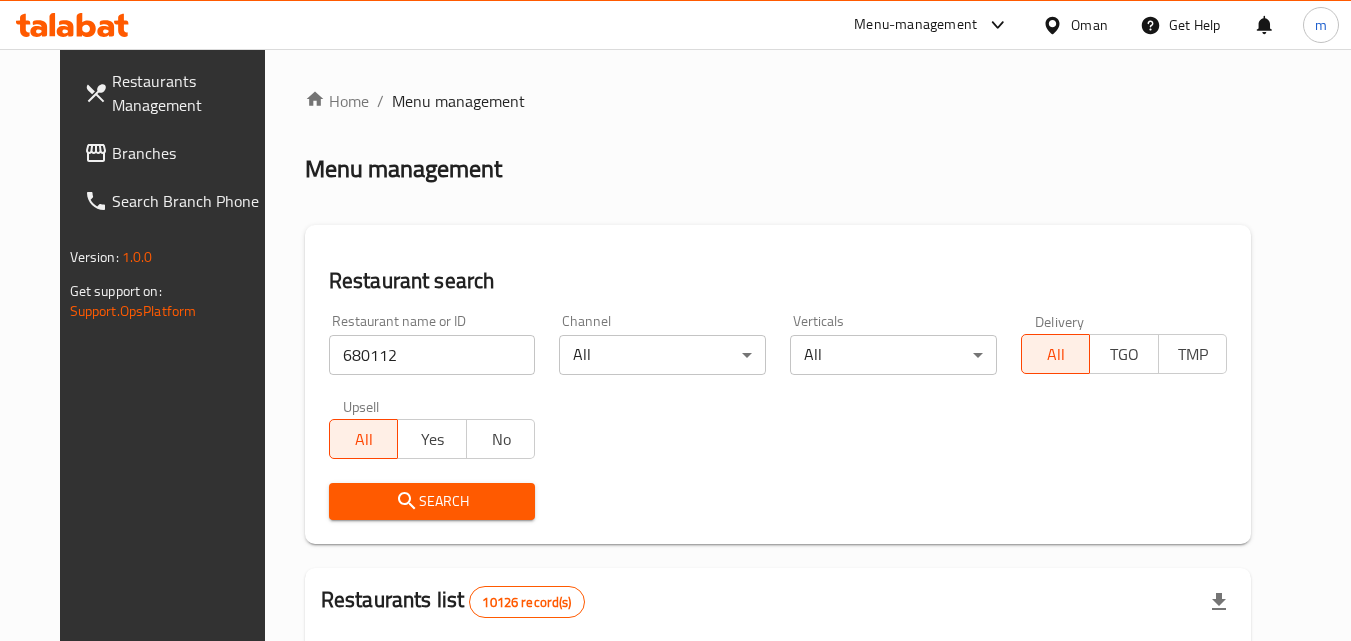 click on "Search" at bounding box center [432, 501] 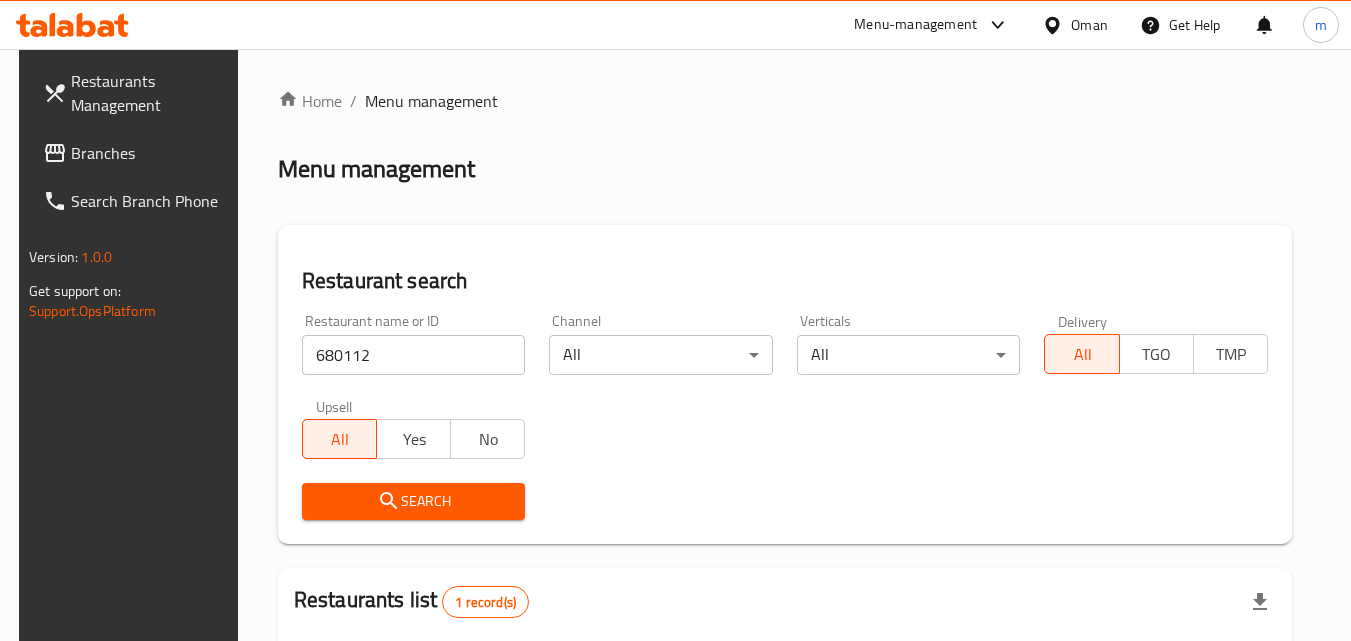 scroll, scrollTop: 251, scrollLeft: 0, axis: vertical 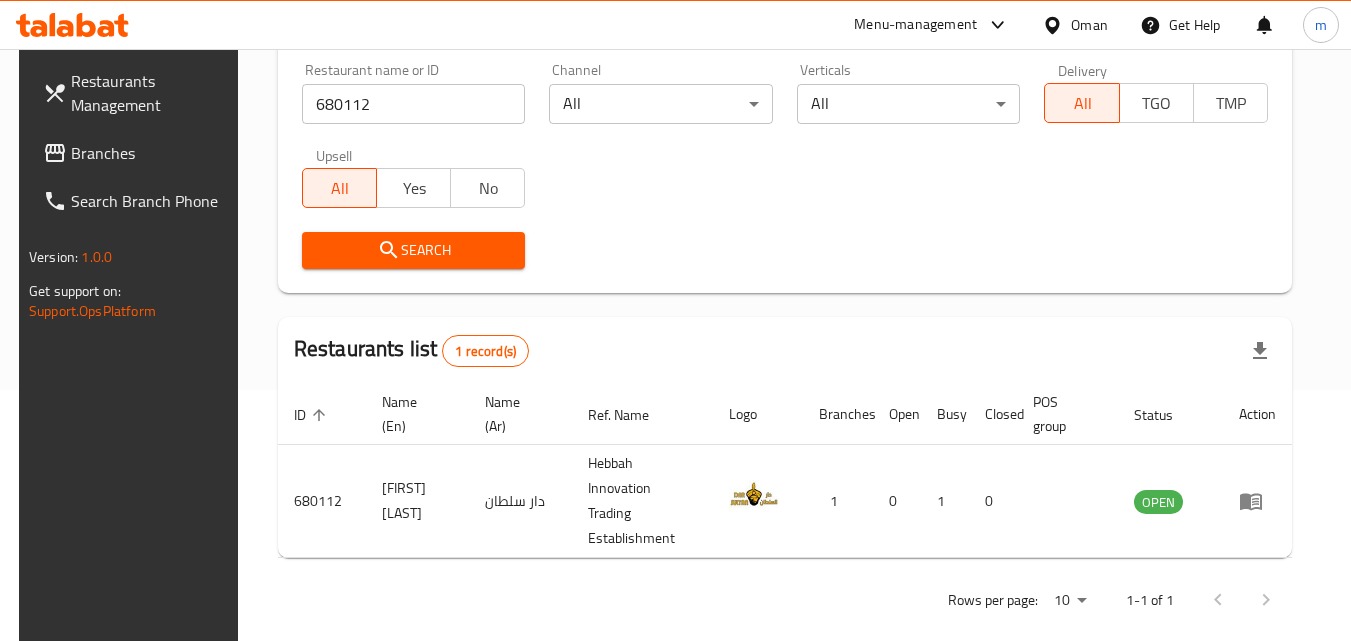 click 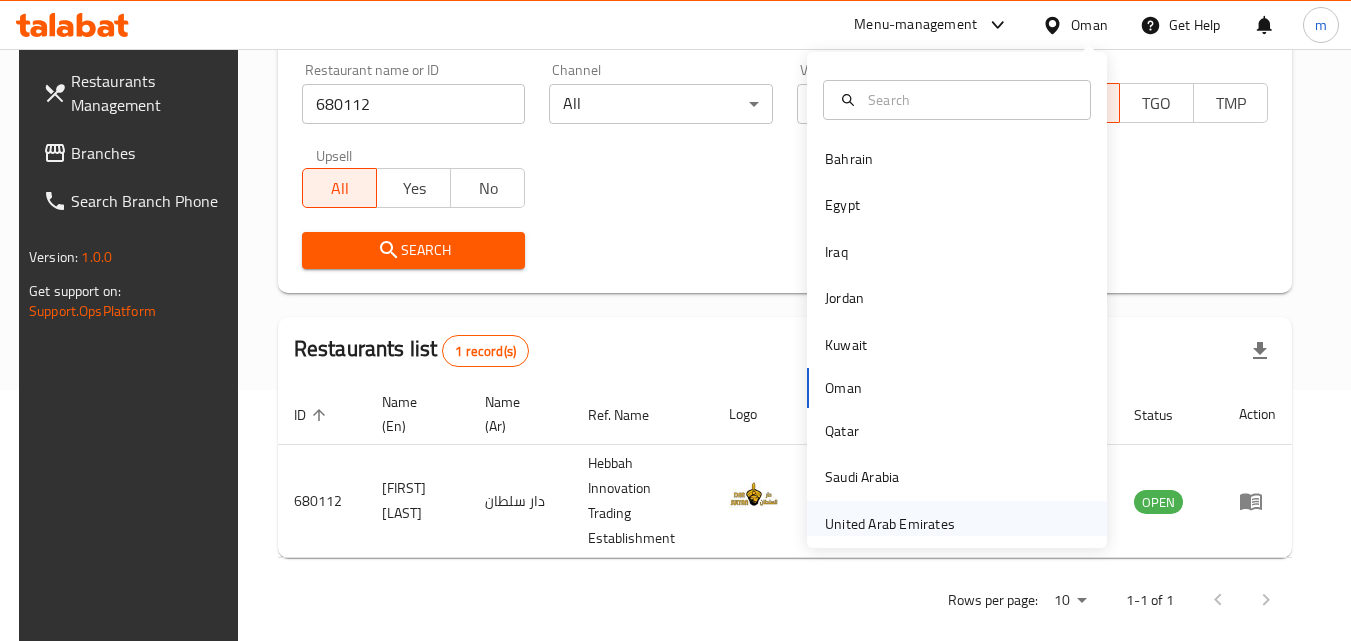 click on "United Arab Emirates" at bounding box center (890, 524) 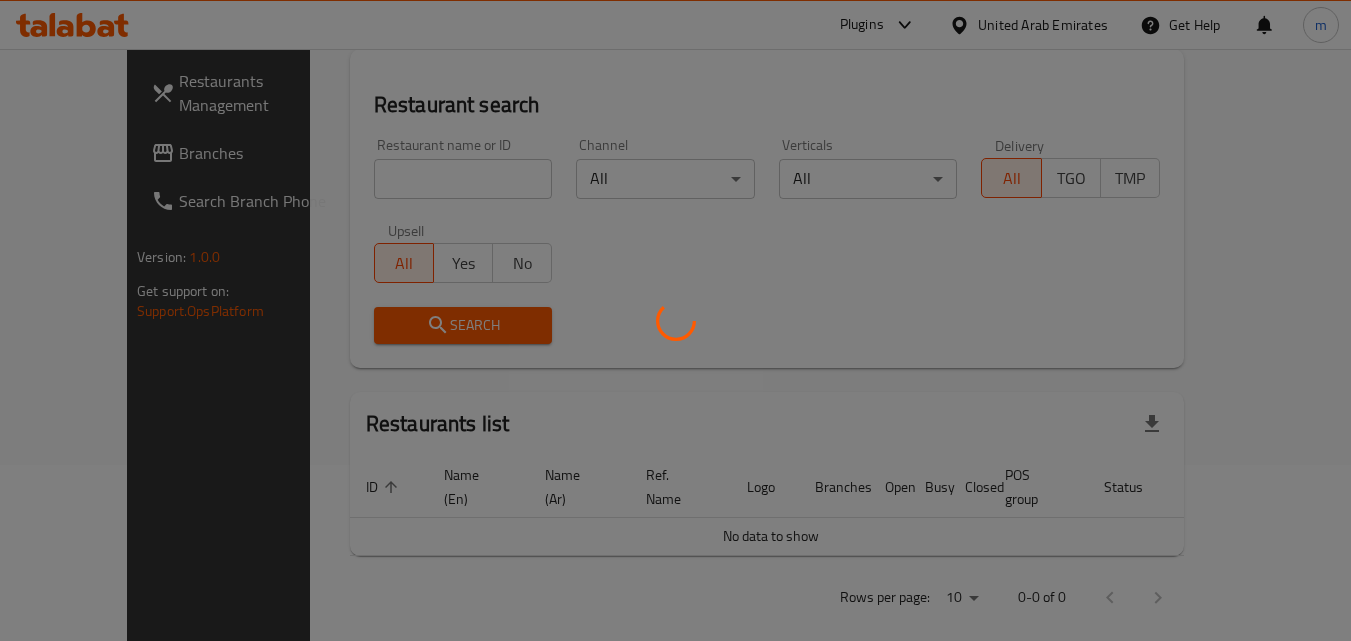 scroll, scrollTop: 251, scrollLeft: 0, axis: vertical 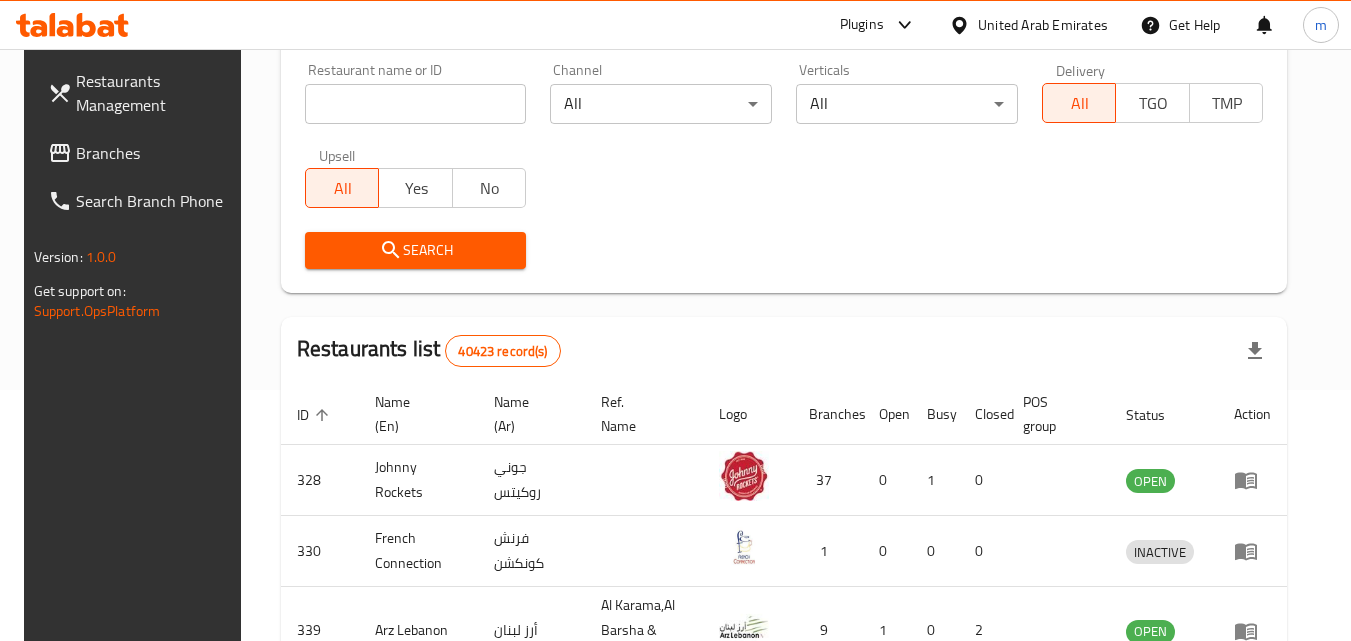 click on "Branches" at bounding box center (155, 153) 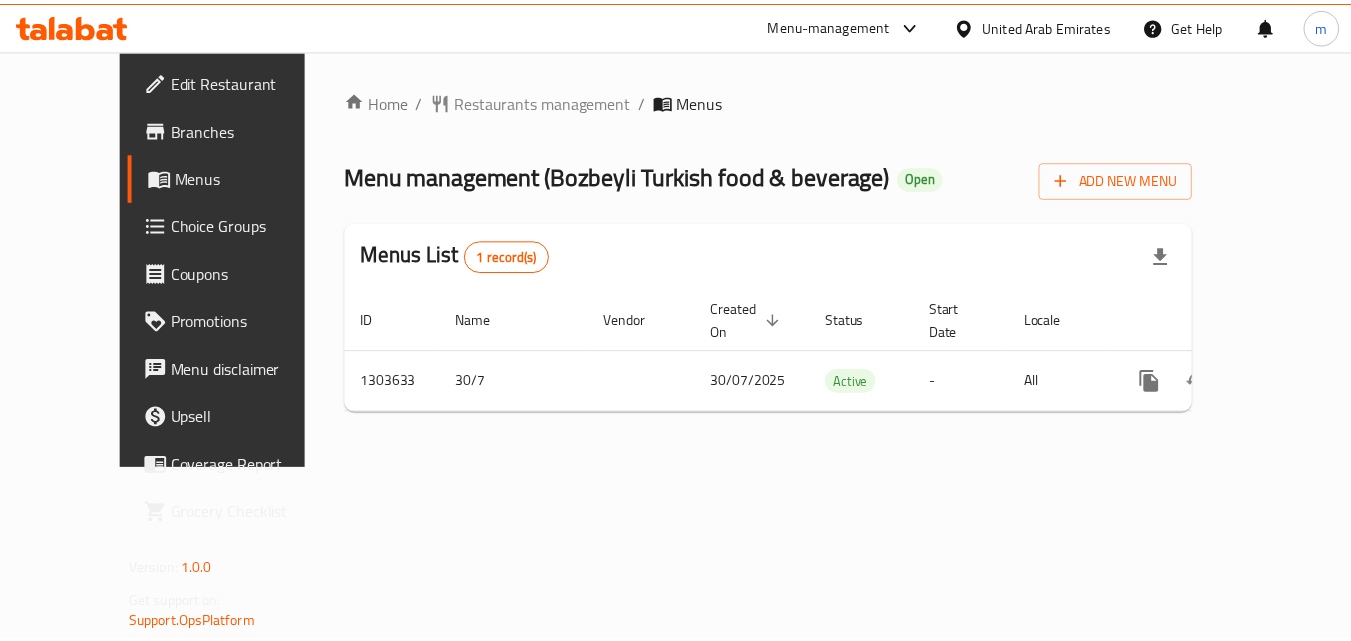 scroll, scrollTop: 0, scrollLeft: 0, axis: both 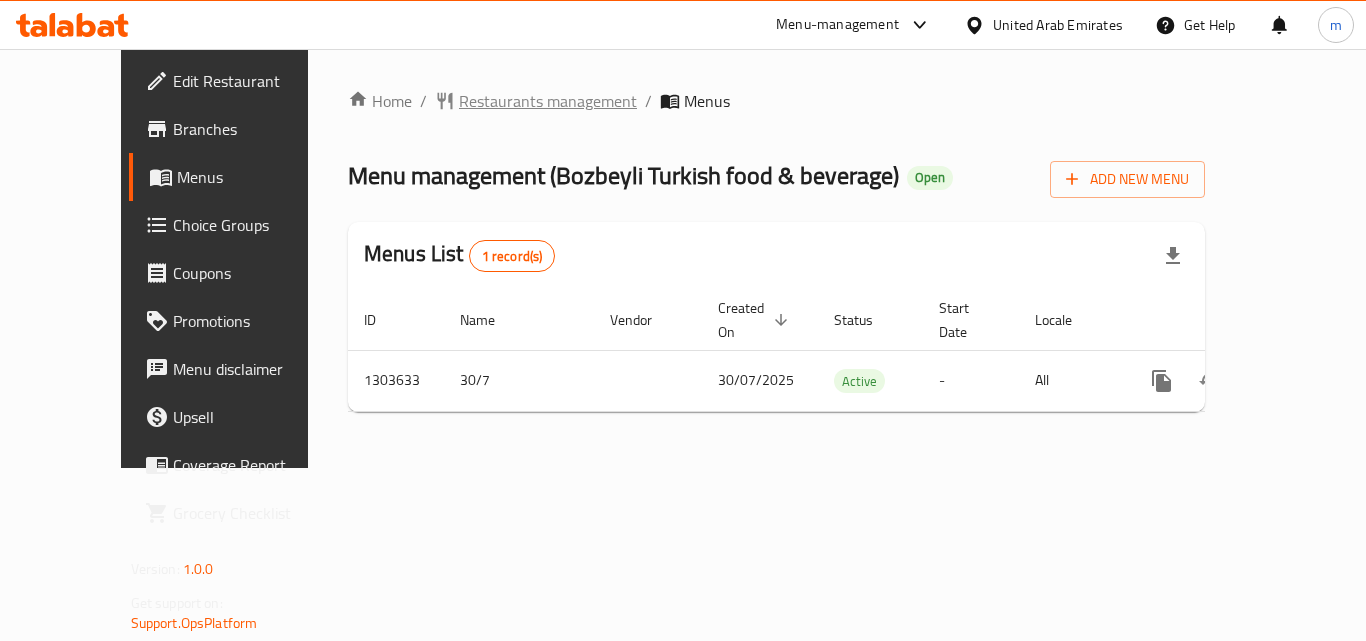 click on "Restaurants management" at bounding box center (548, 101) 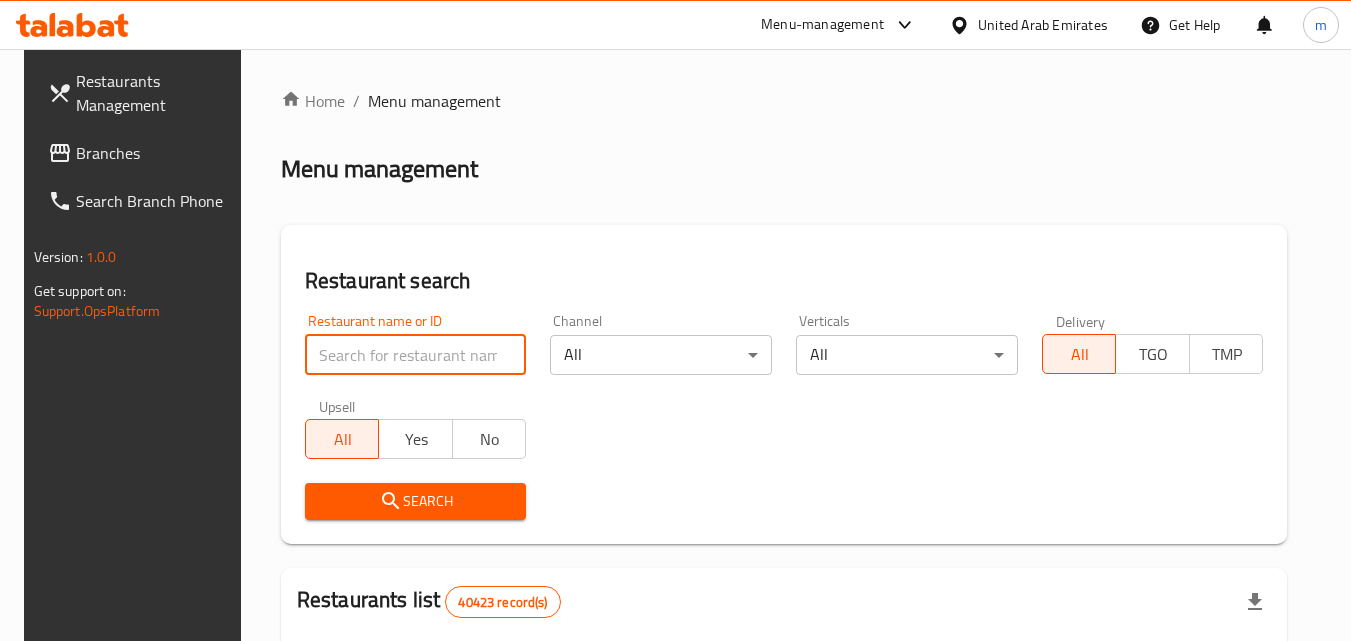 click at bounding box center [416, 355] 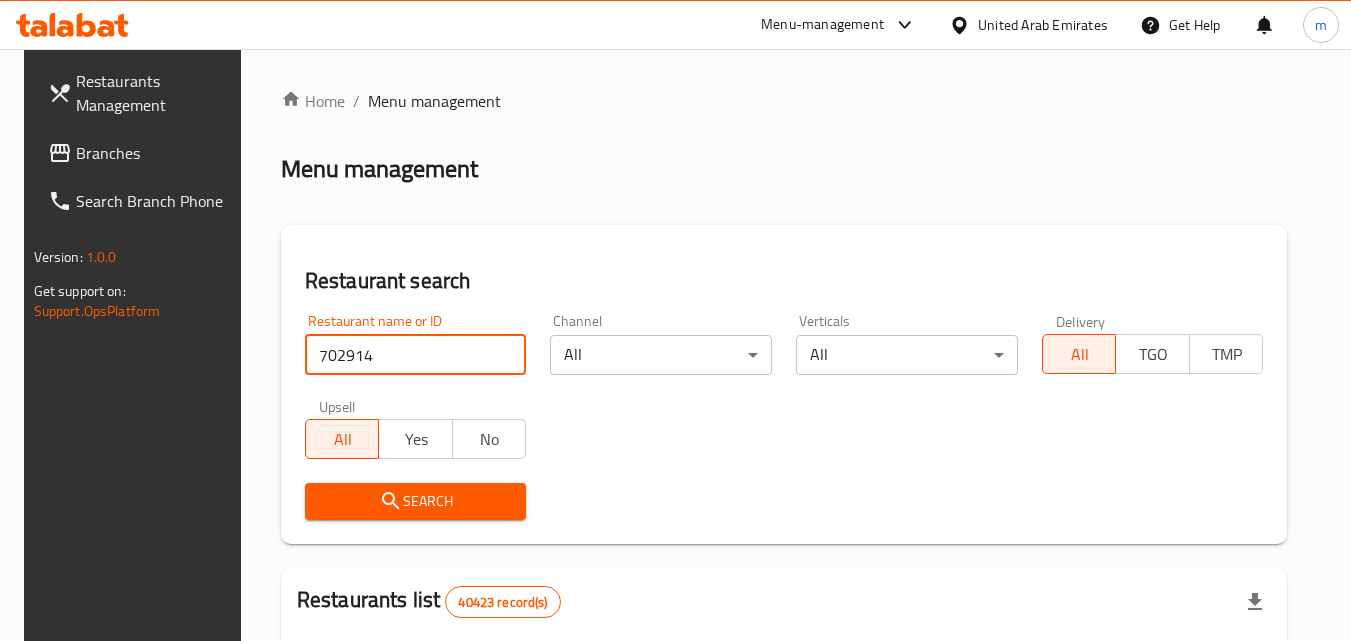 type on "702914" 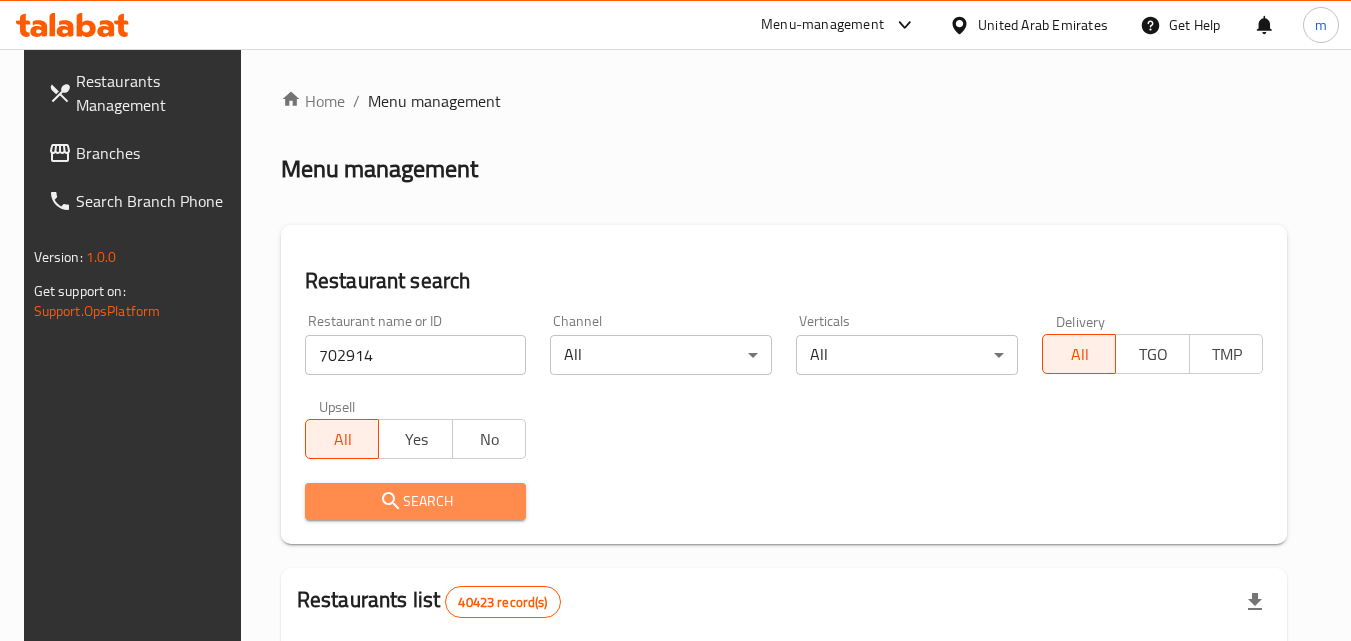 click on "Search" at bounding box center (416, 501) 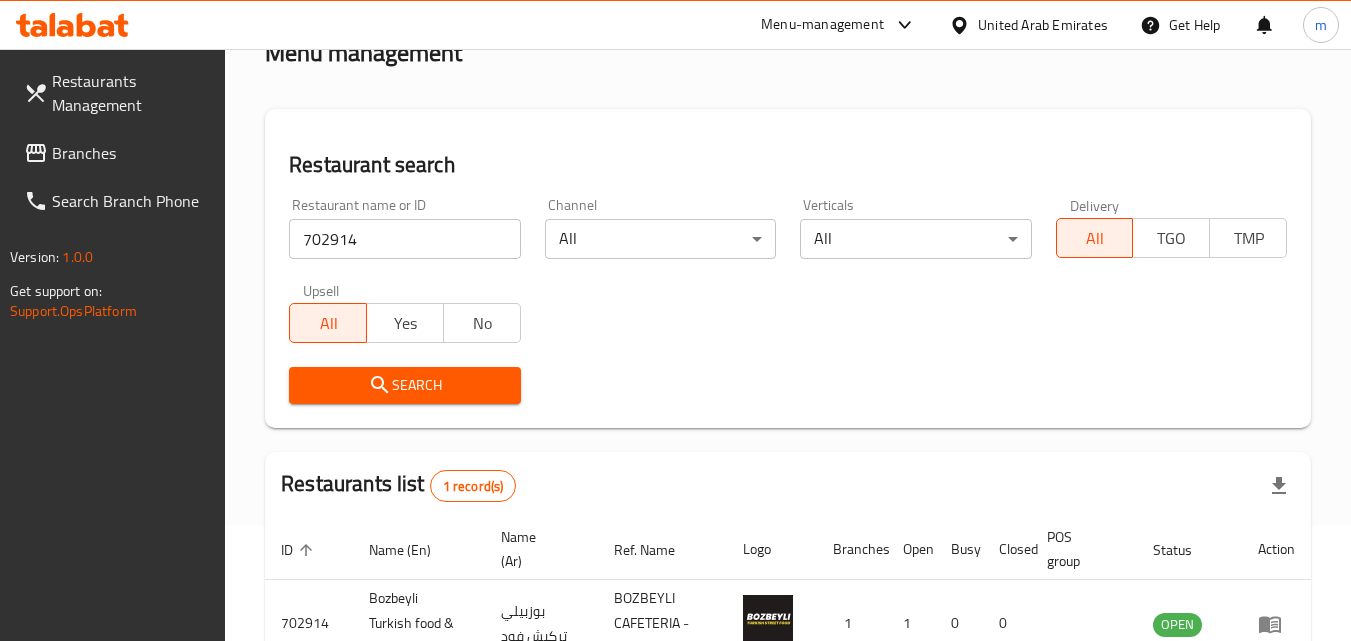 scroll, scrollTop: 251, scrollLeft: 0, axis: vertical 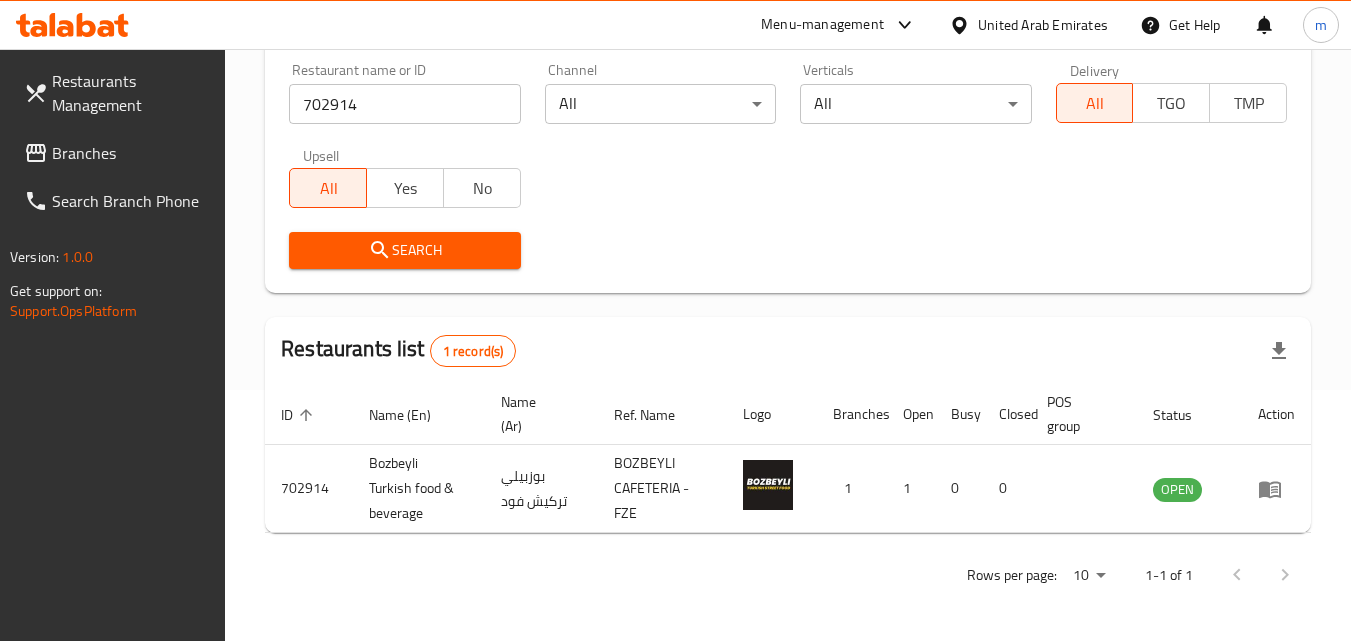 click on "Branches" at bounding box center [131, 153] 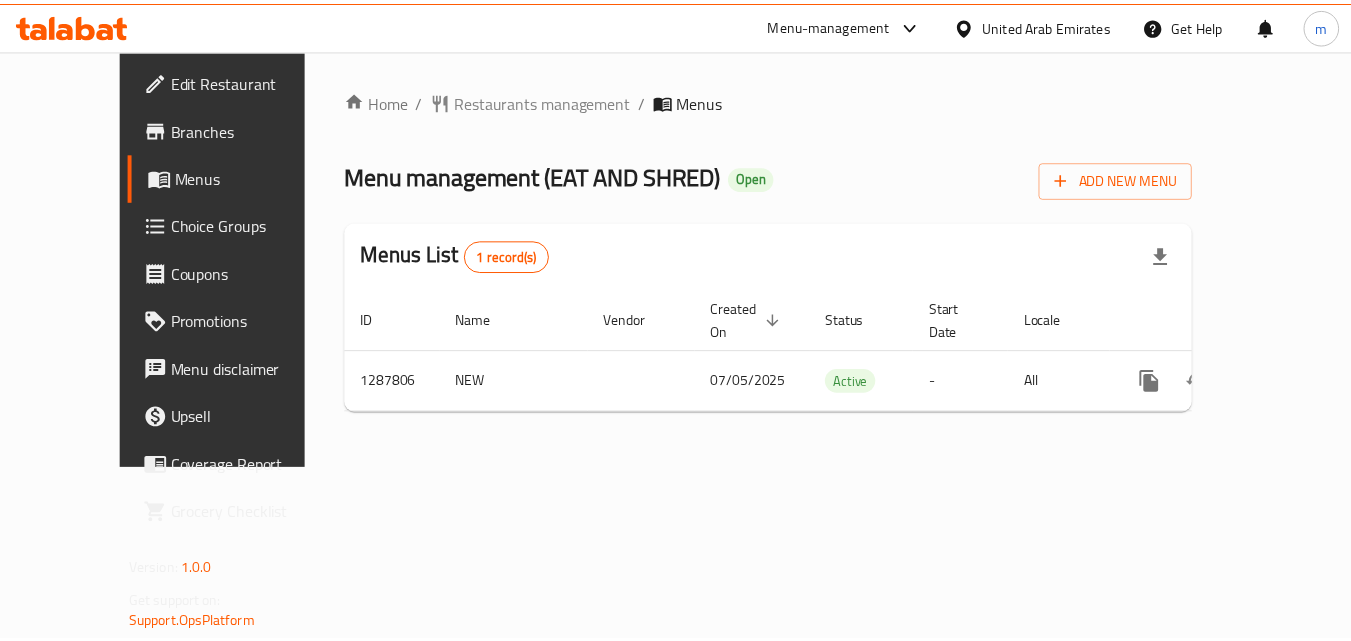 scroll, scrollTop: 0, scrollLeft: 0, axis: both 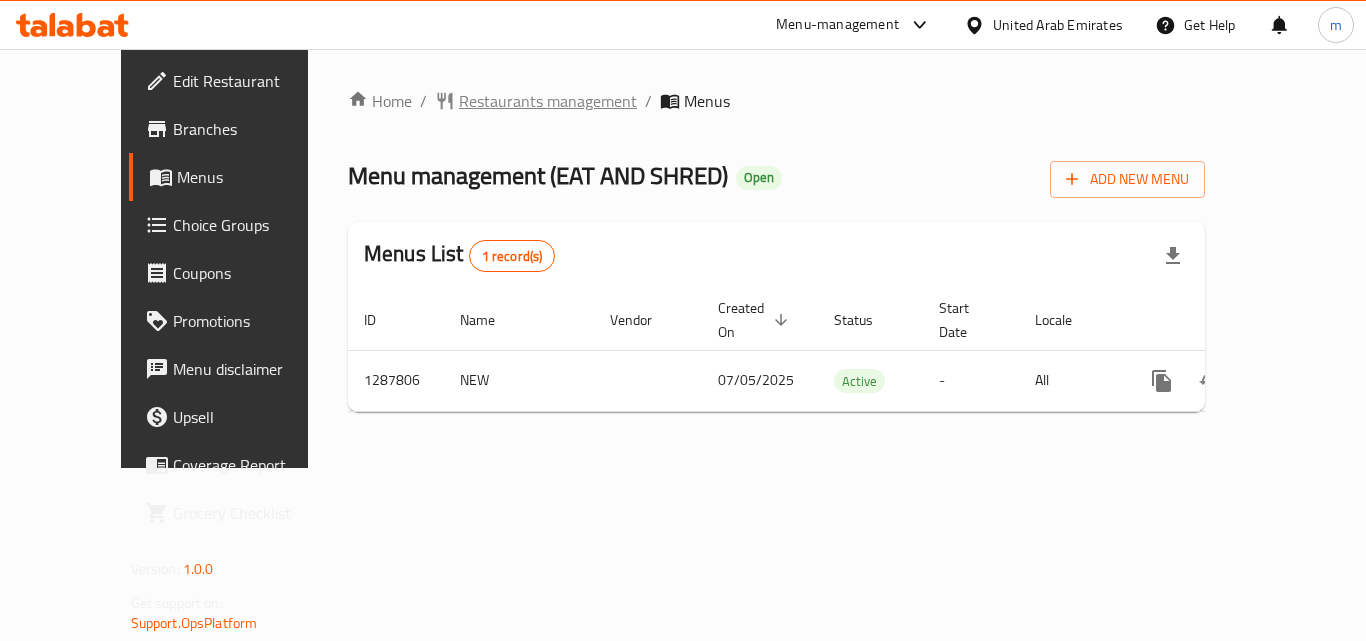 click on "Restaurants management" at bounding box center [548, 101] 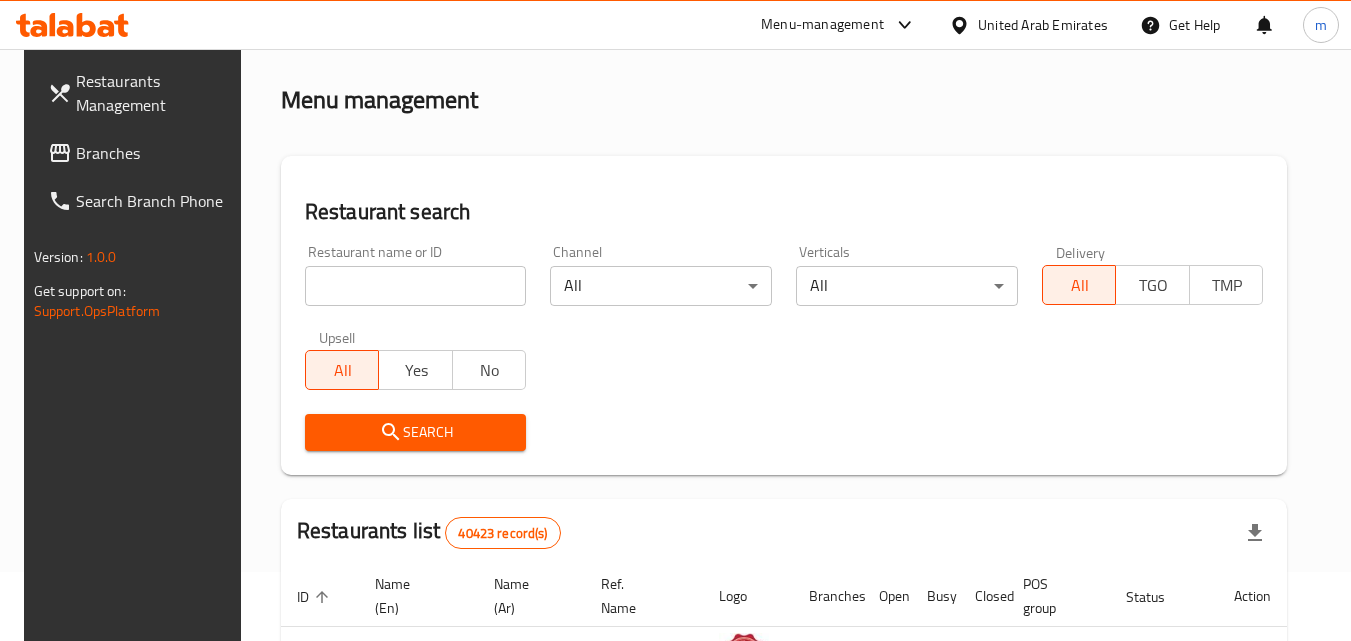 scroll, scrollTop: 100, scrollLeft: 0, axis: vertical 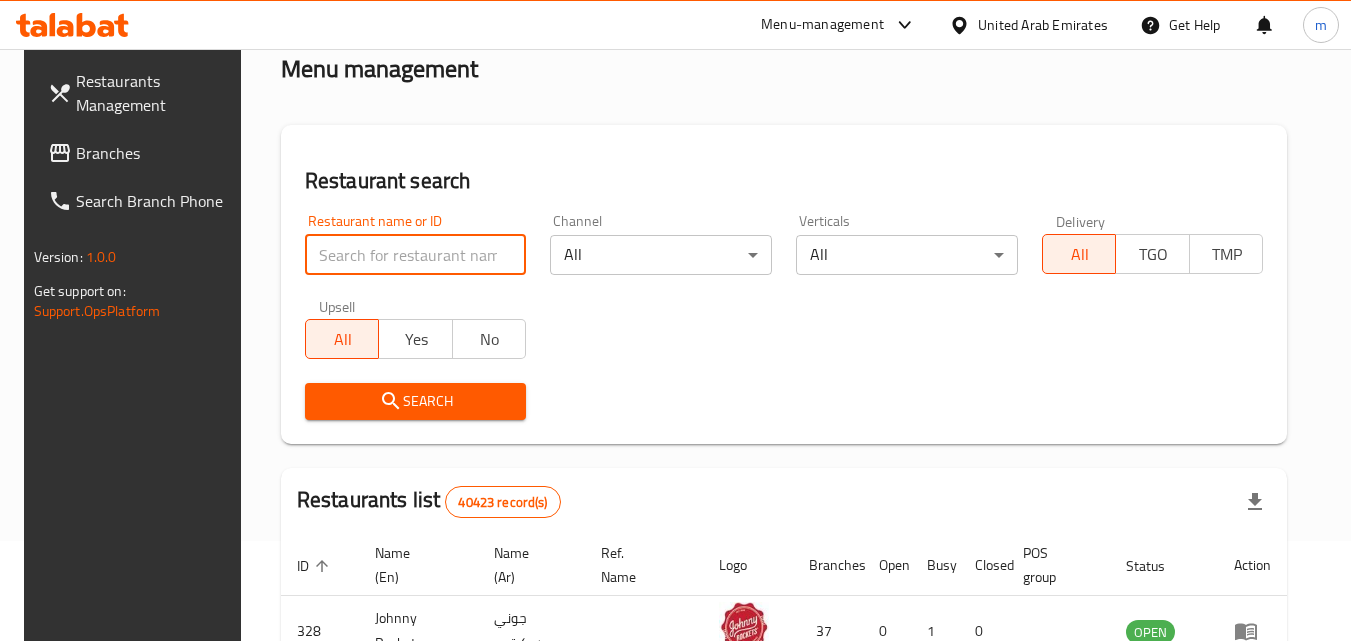 click at bounding box center [416, 255] 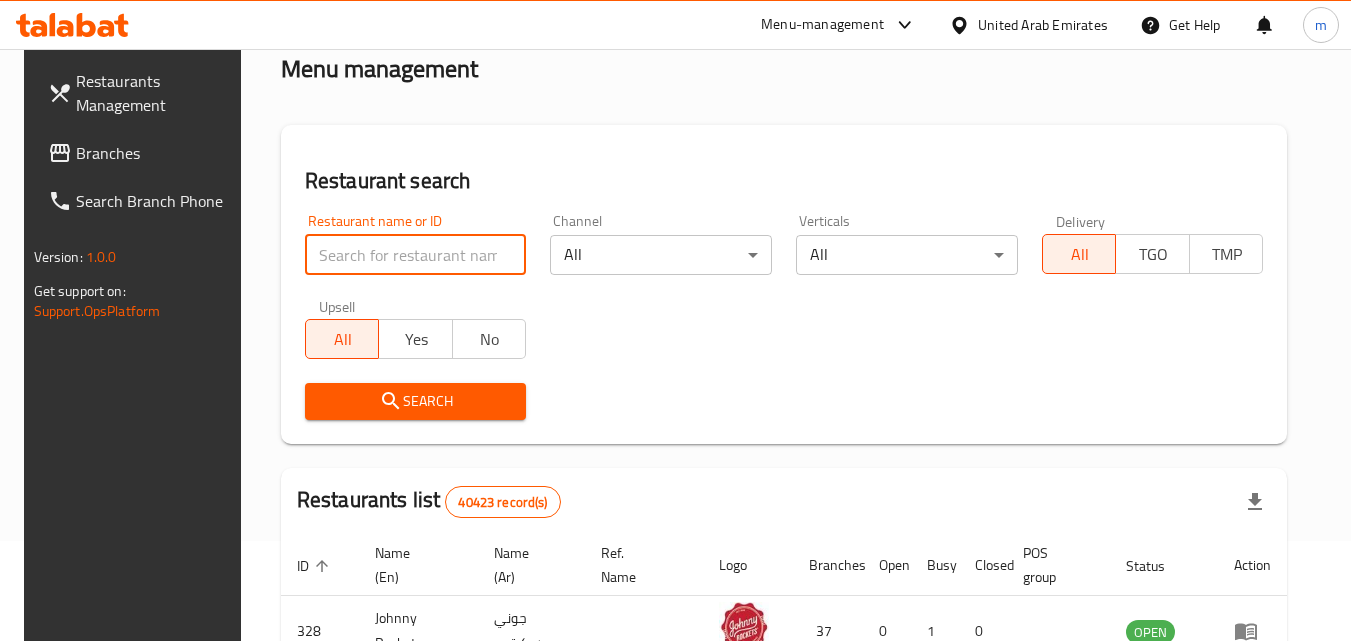 paste on "696858" 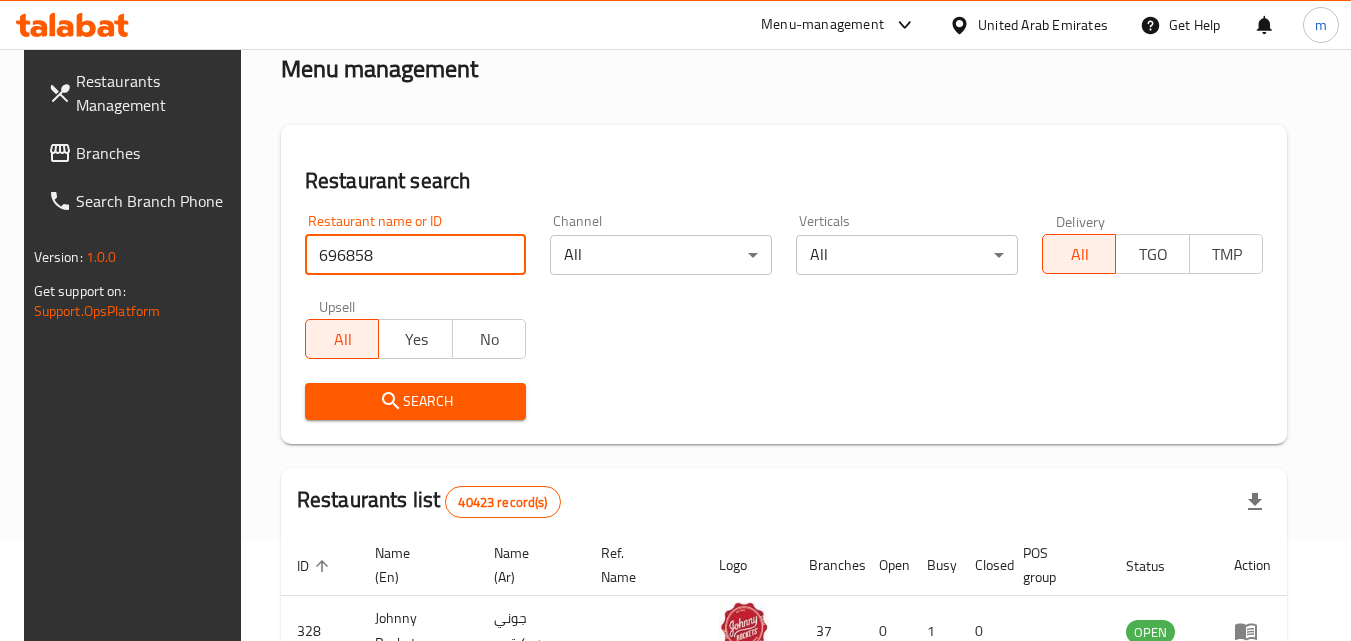 type on "696858" 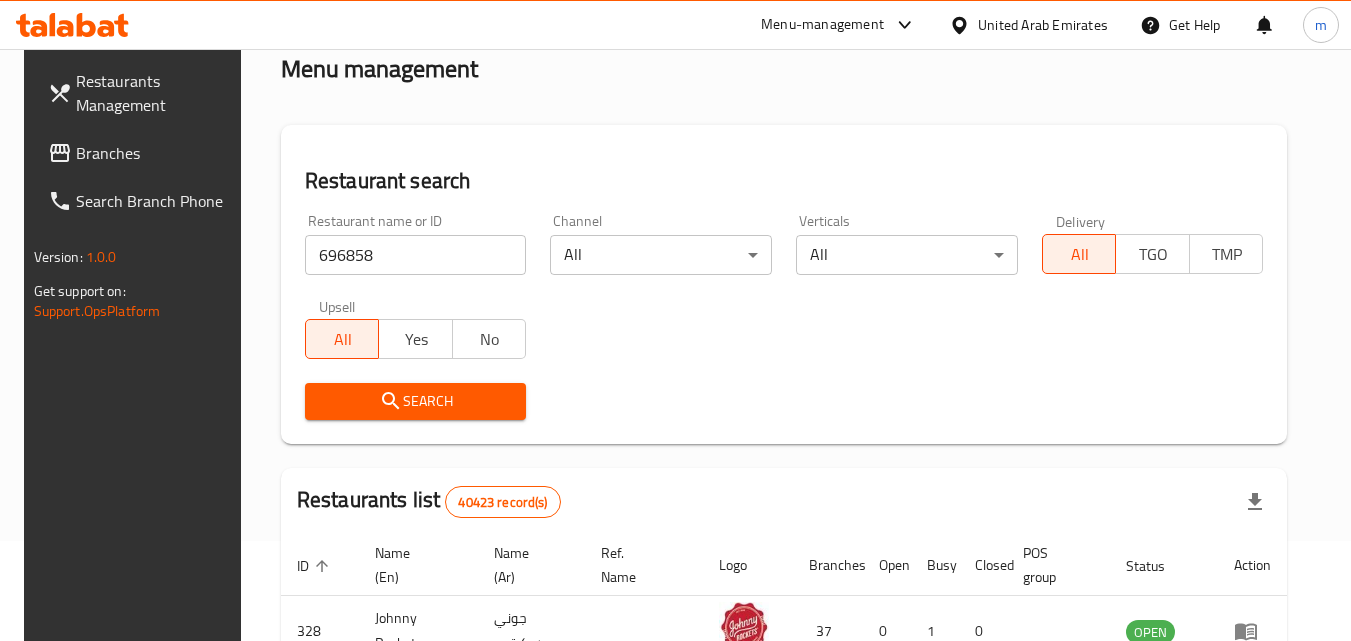 click on "Search" at bounding box center (416, 401) 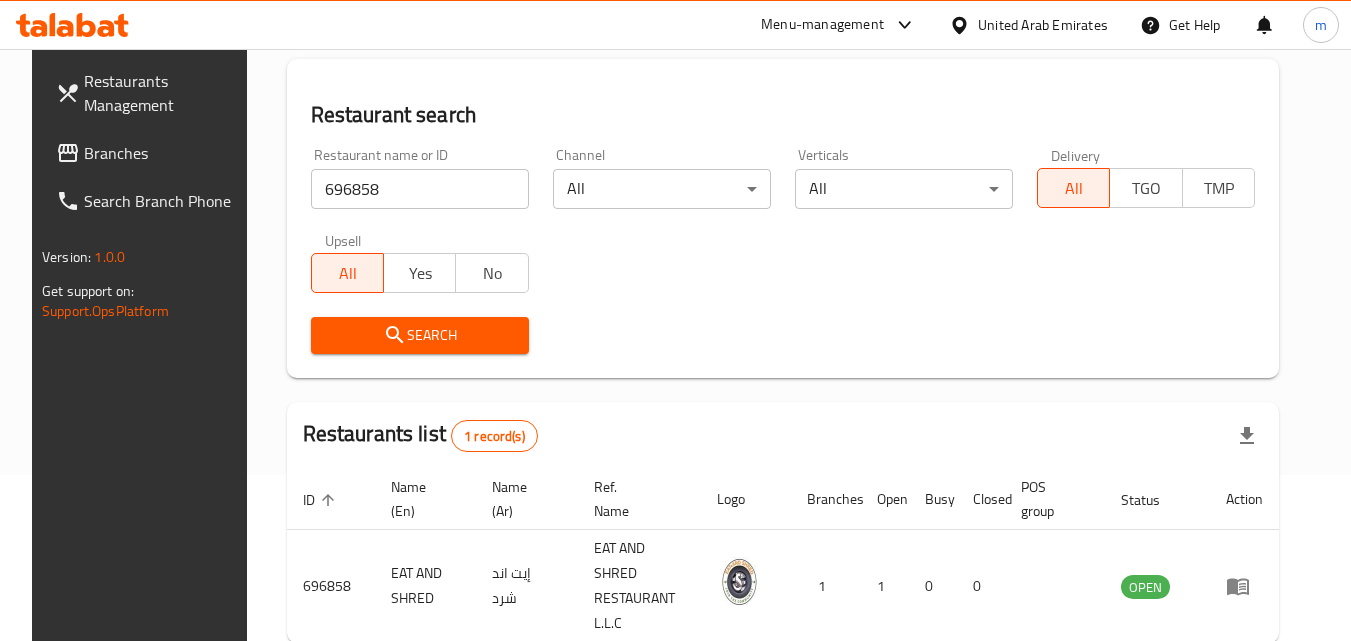 scroll, scrollTop: 234, scrollLeft: 0, axis: vertical 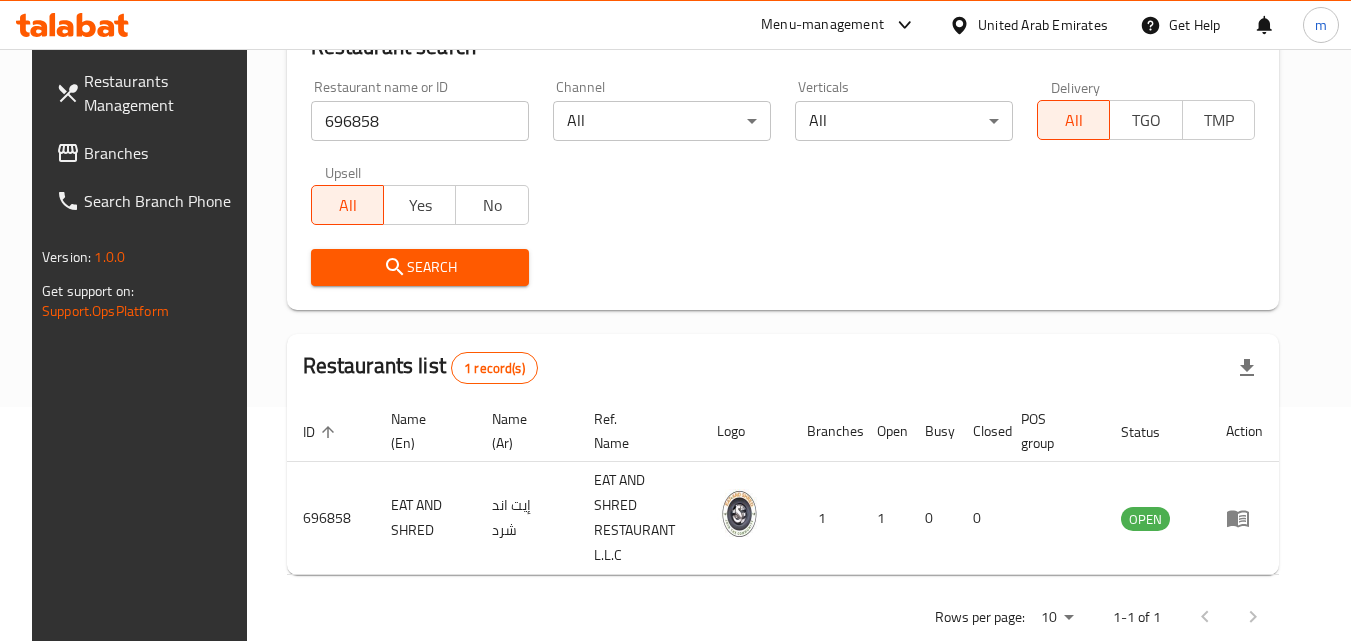 click on "United Arab Emirates" at bounding box center (1043, 25) 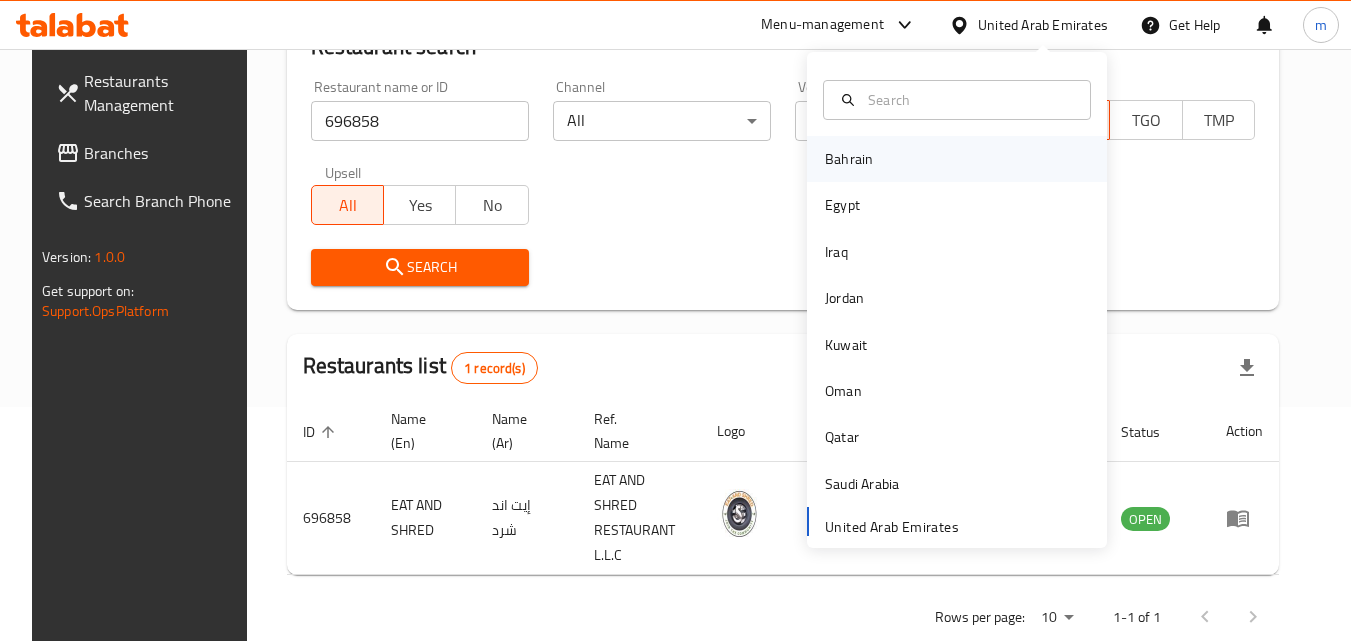 click on "Bahrain" at bounding box center (849, 159) 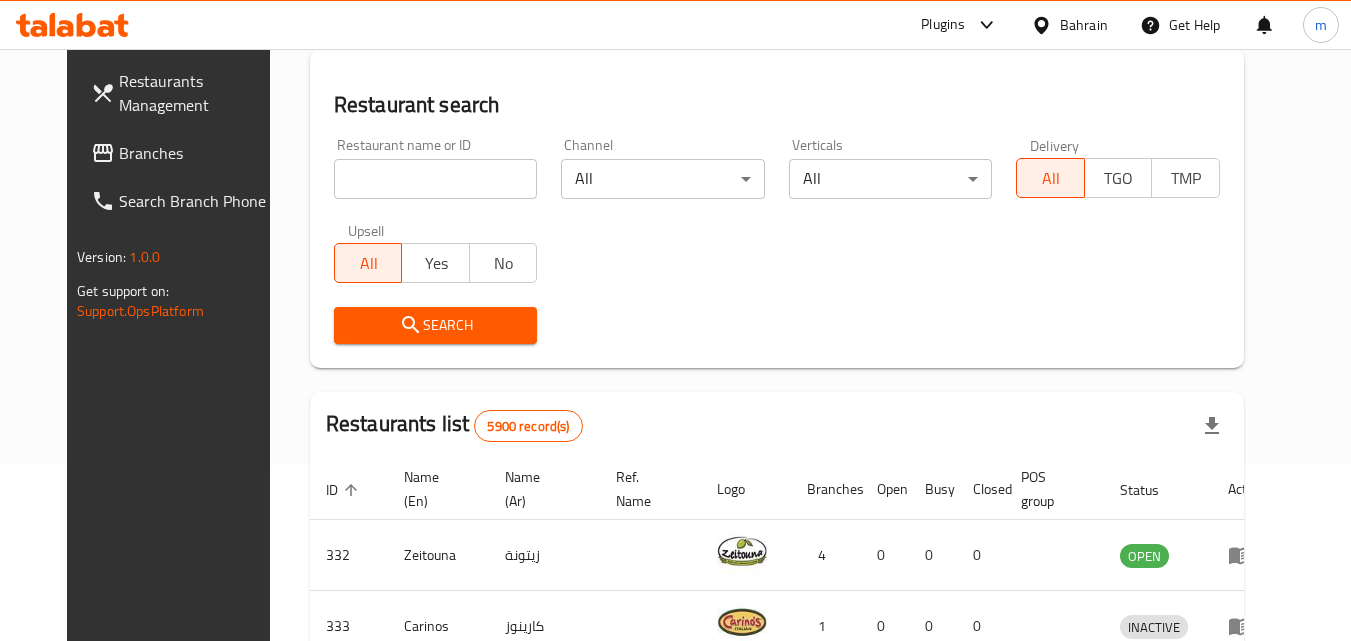 scroll, scrollTop: 234, scrollLeft: 0, axis: vertical 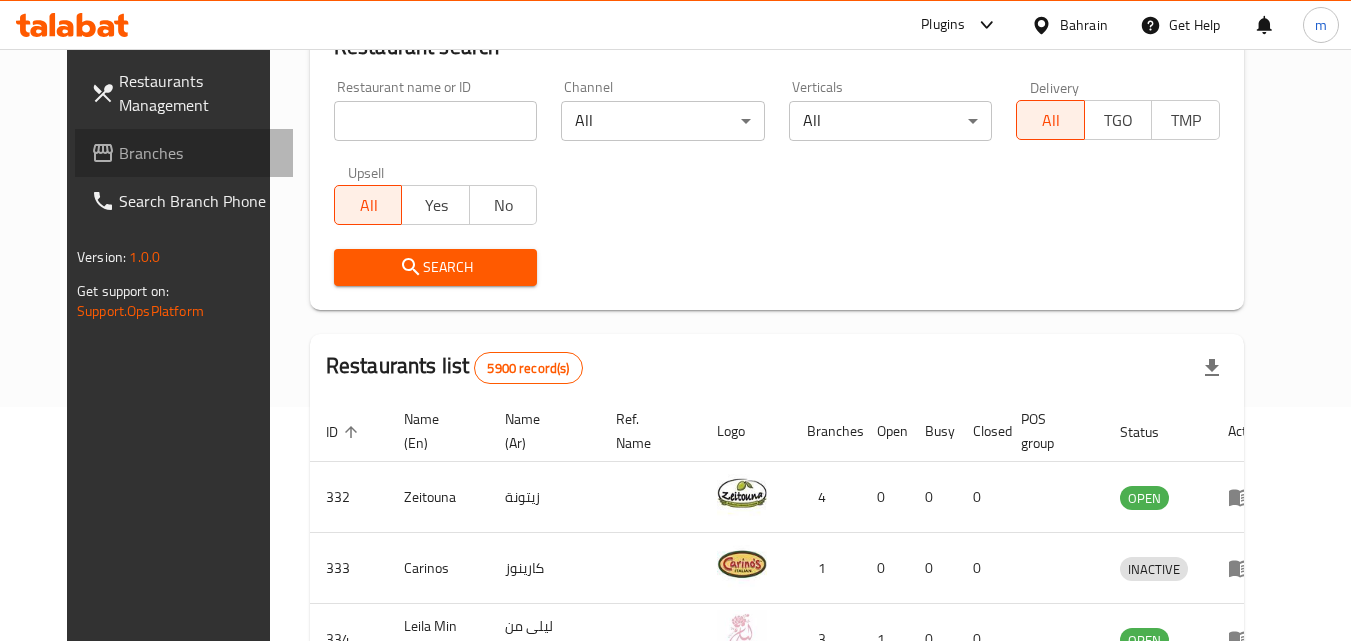 click on "Branches" at bounding box center [198, 153] 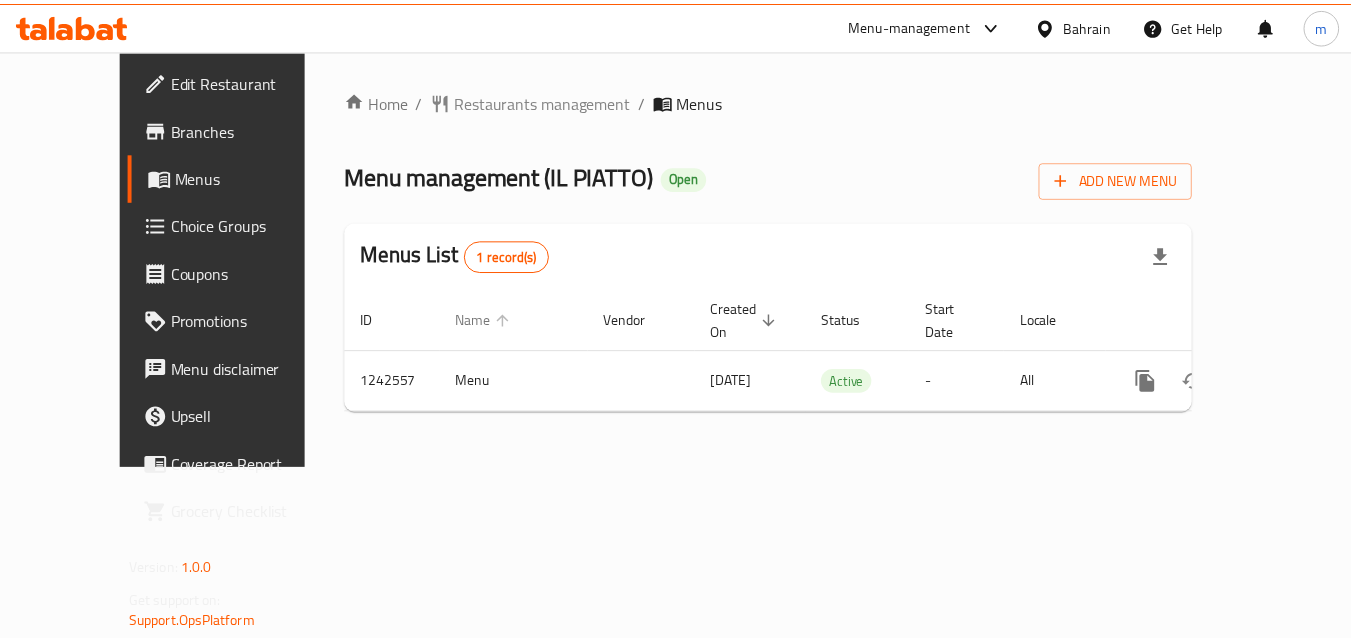 scroll, scrollTop: 0, scrollLeft: 0, axis: both 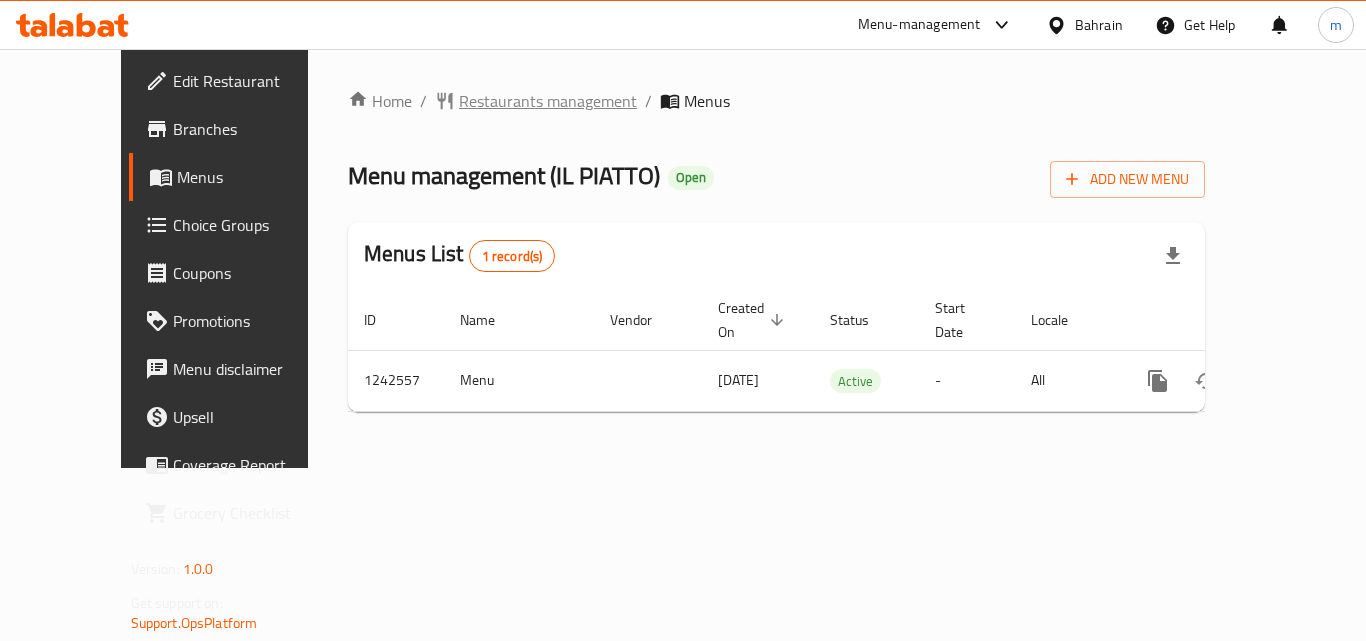 click on "Restaurants management" at bounding box center (548, 101) 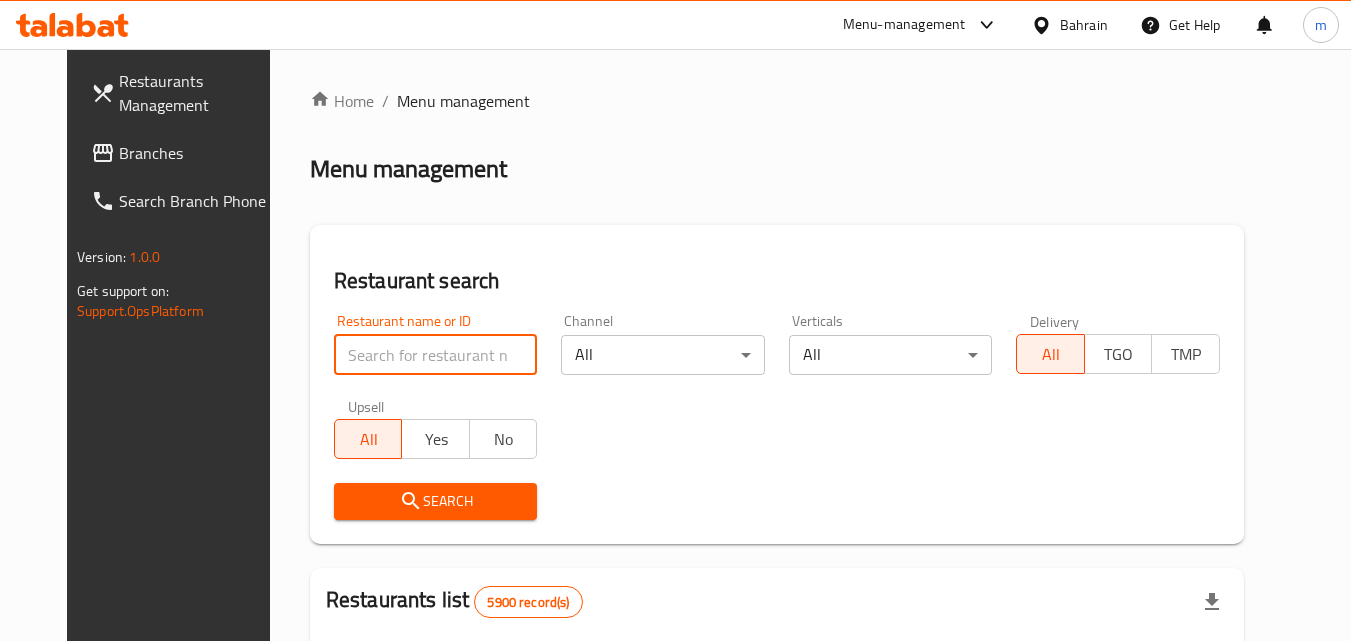 click at bounding box center [436, 355] 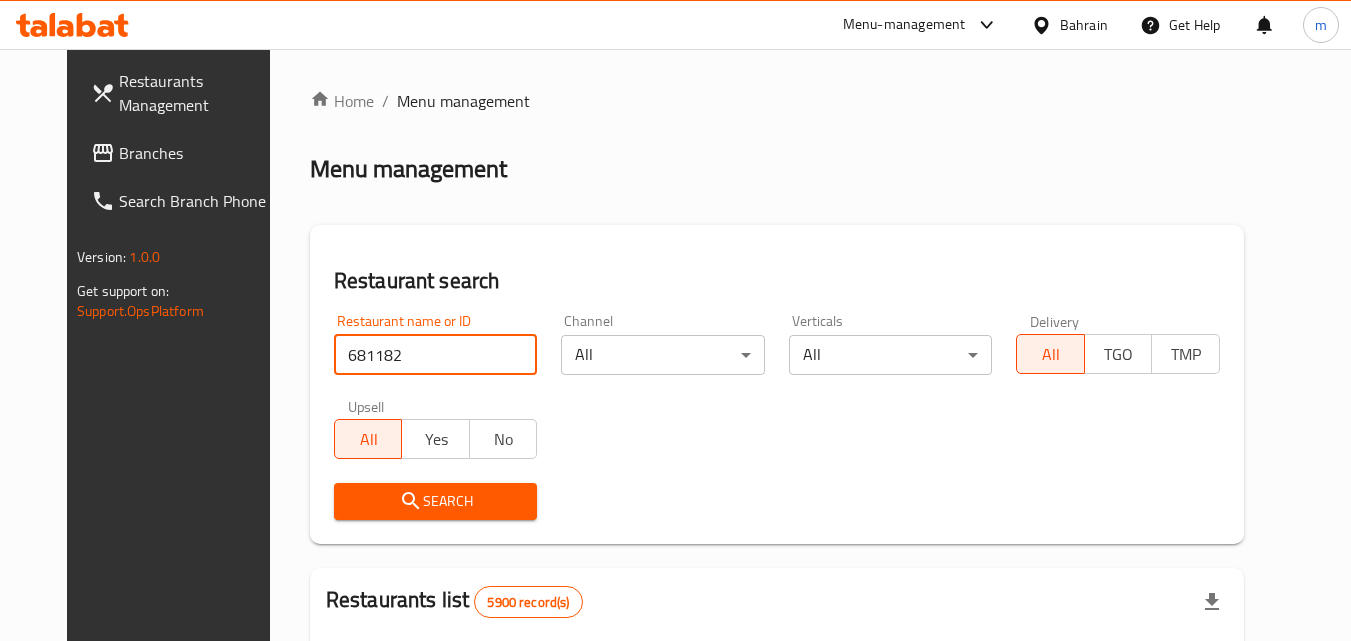 type on "681182" 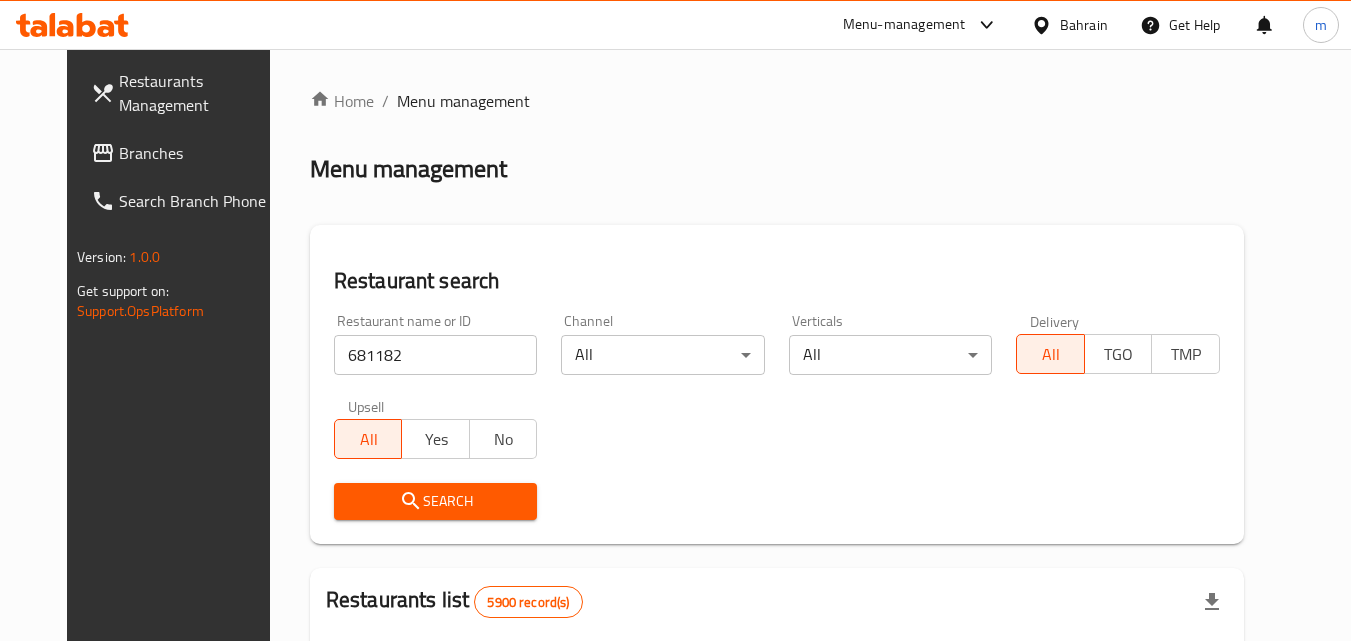 click on "Search" at bounding box center [436, 501] 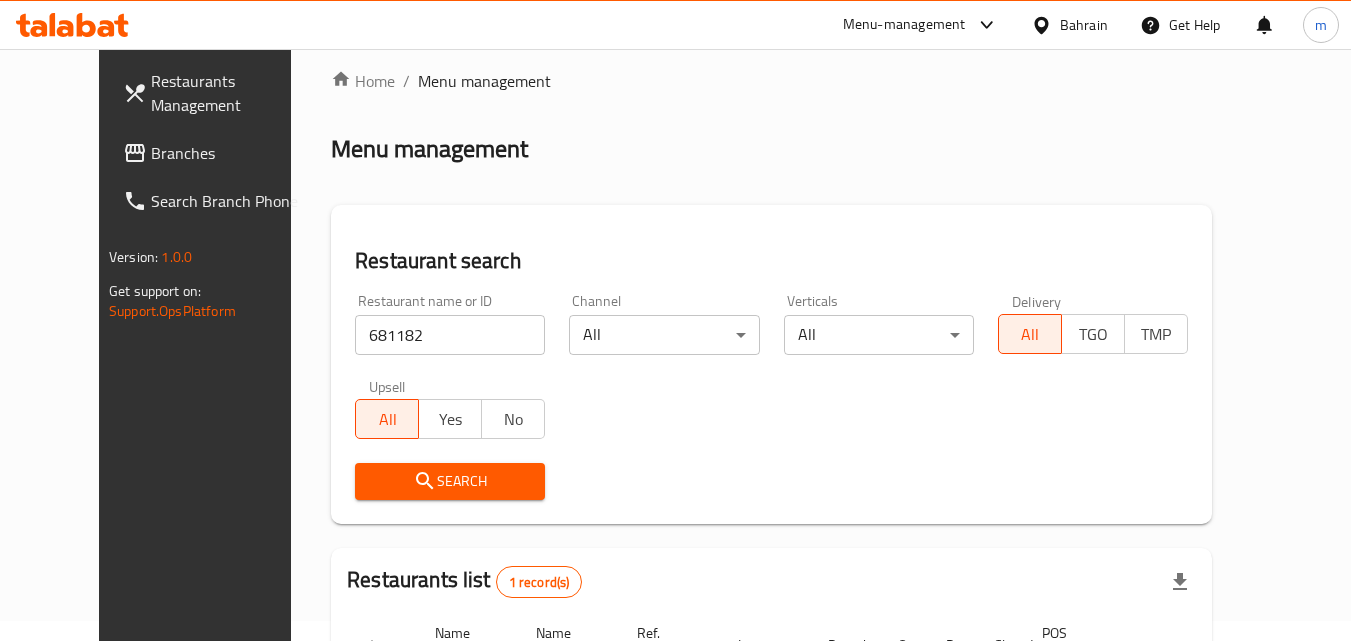 scroll, scrollTop: 0, scrollLeft: 0, axis: both 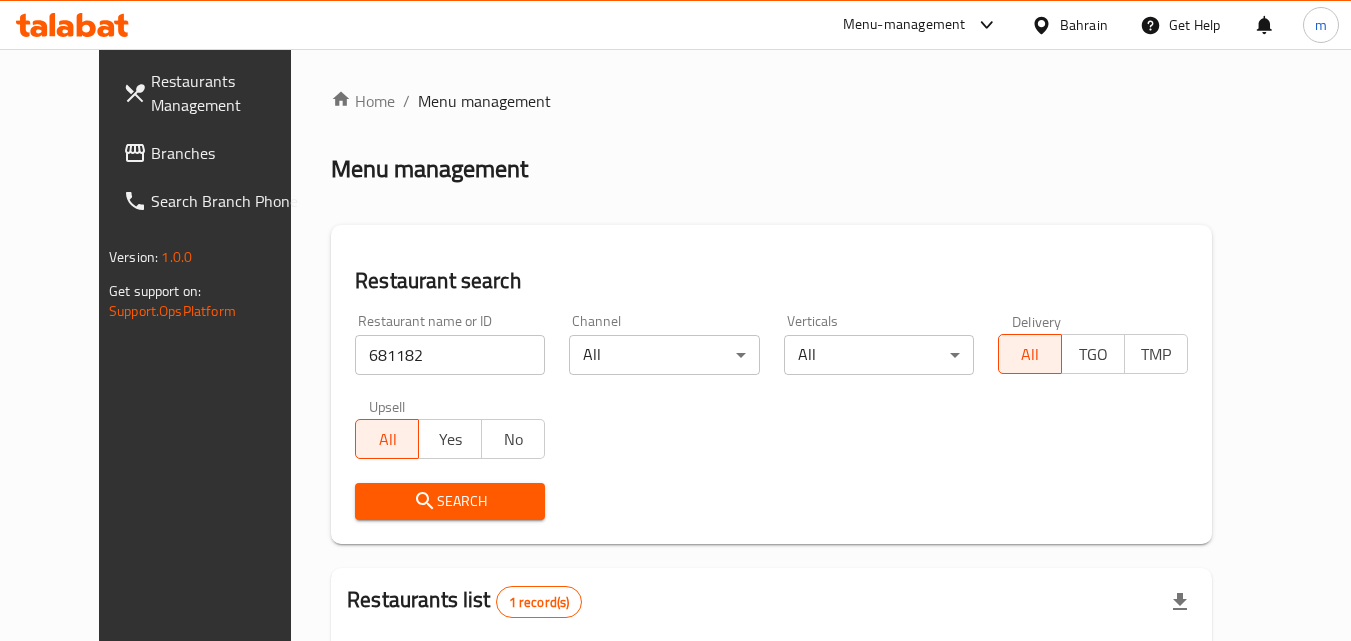 click on "Branches" at bounding box center [216, 153] 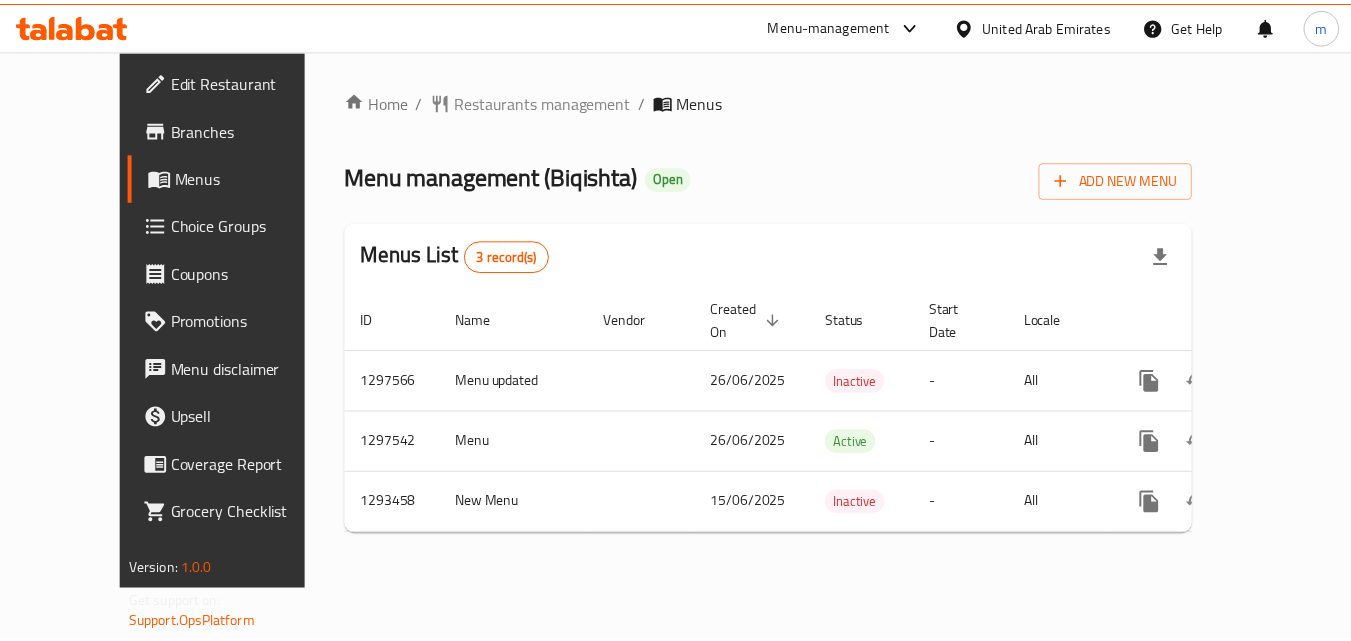 scroll, scrollTop: 0, scrollLeft: 0, axis: both 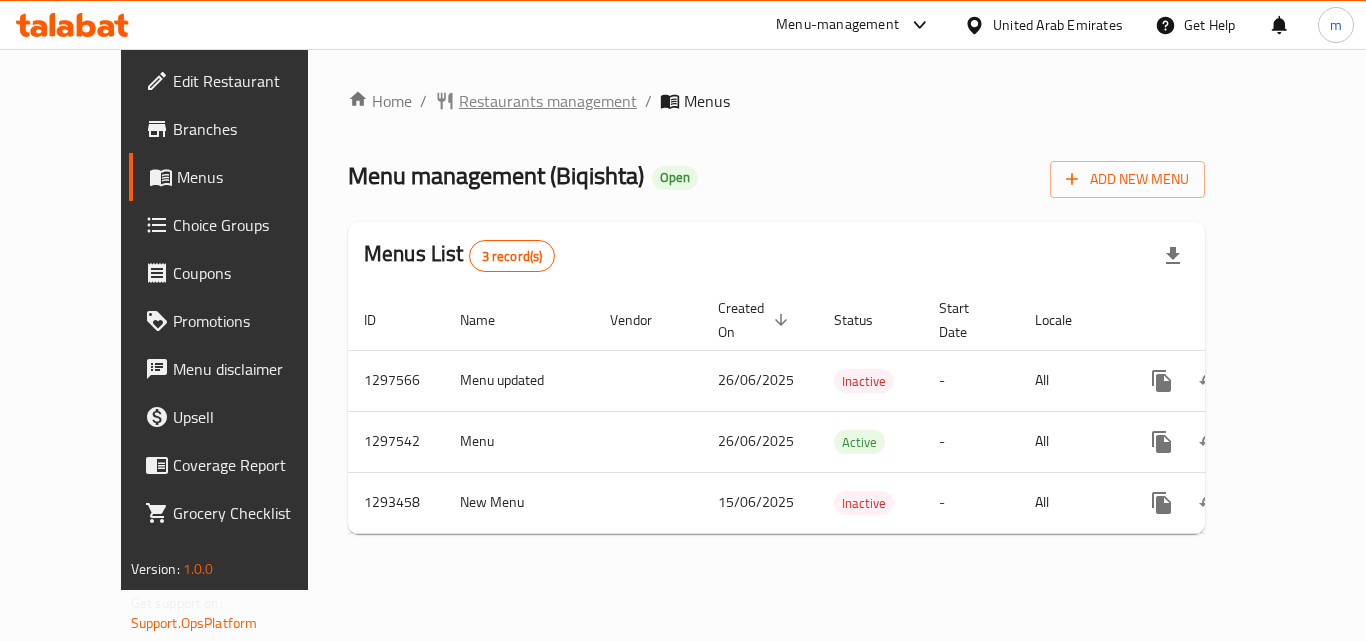 click on "Restaurants management" at bounding box center (548, 101) 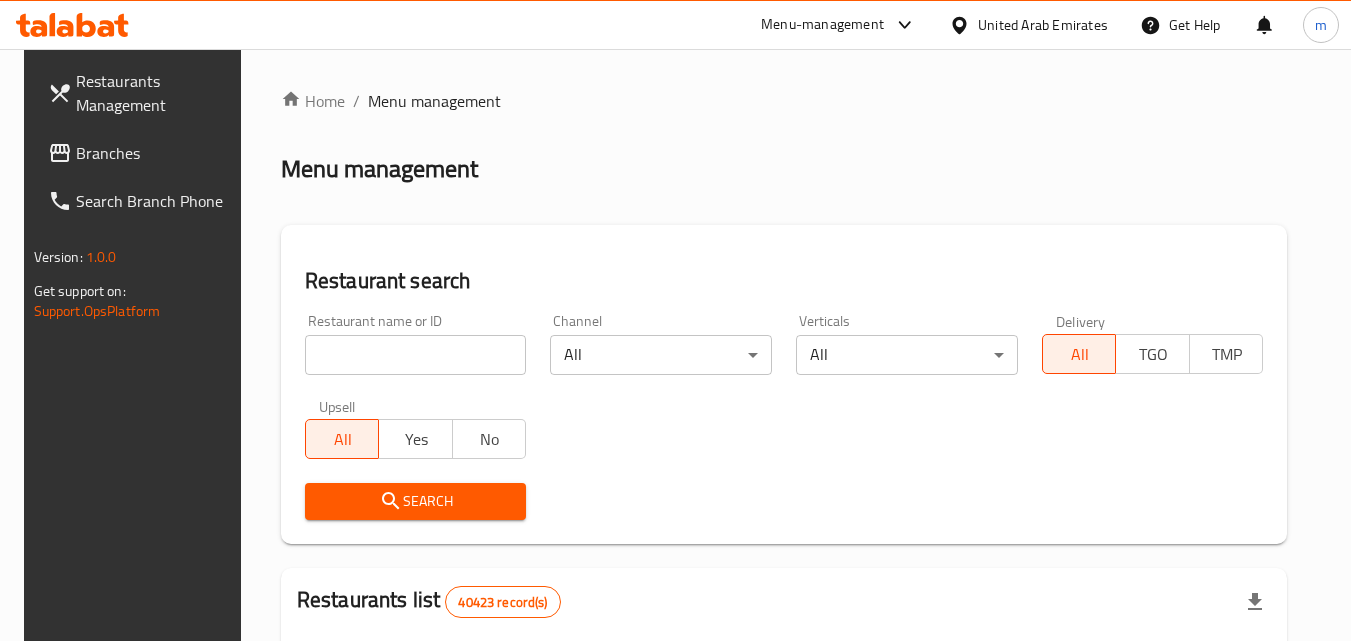 click at bounding box center [416, 355] 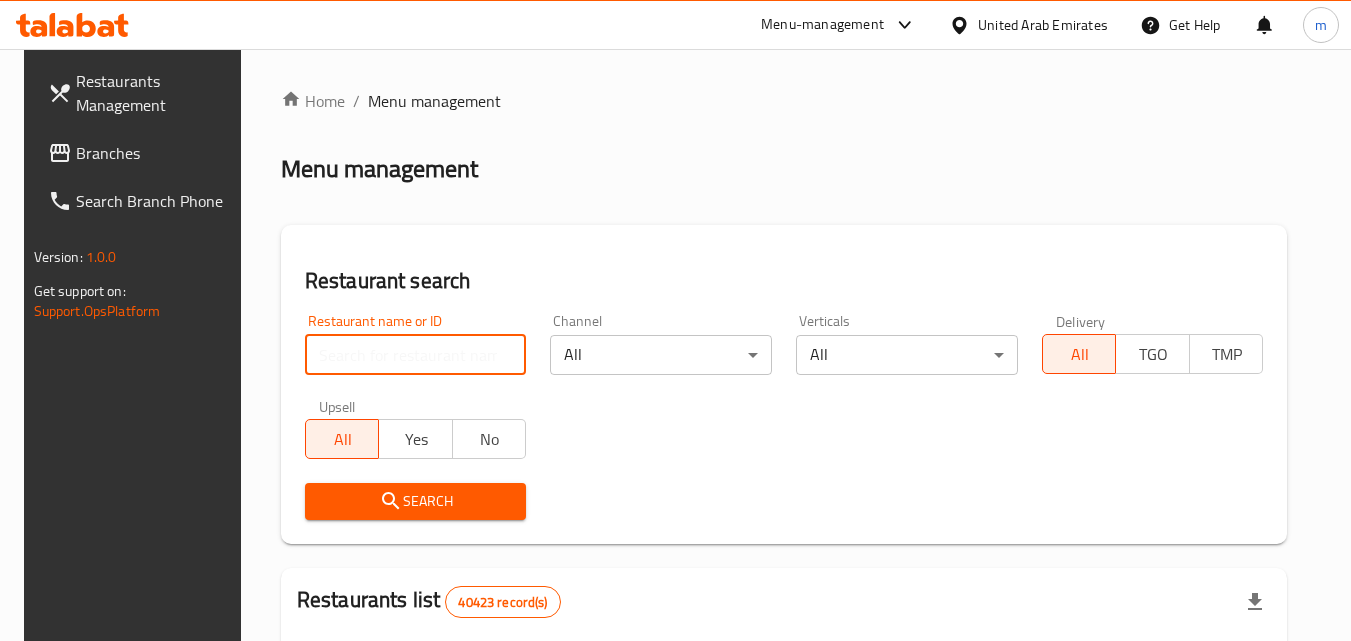 paste on "699548" 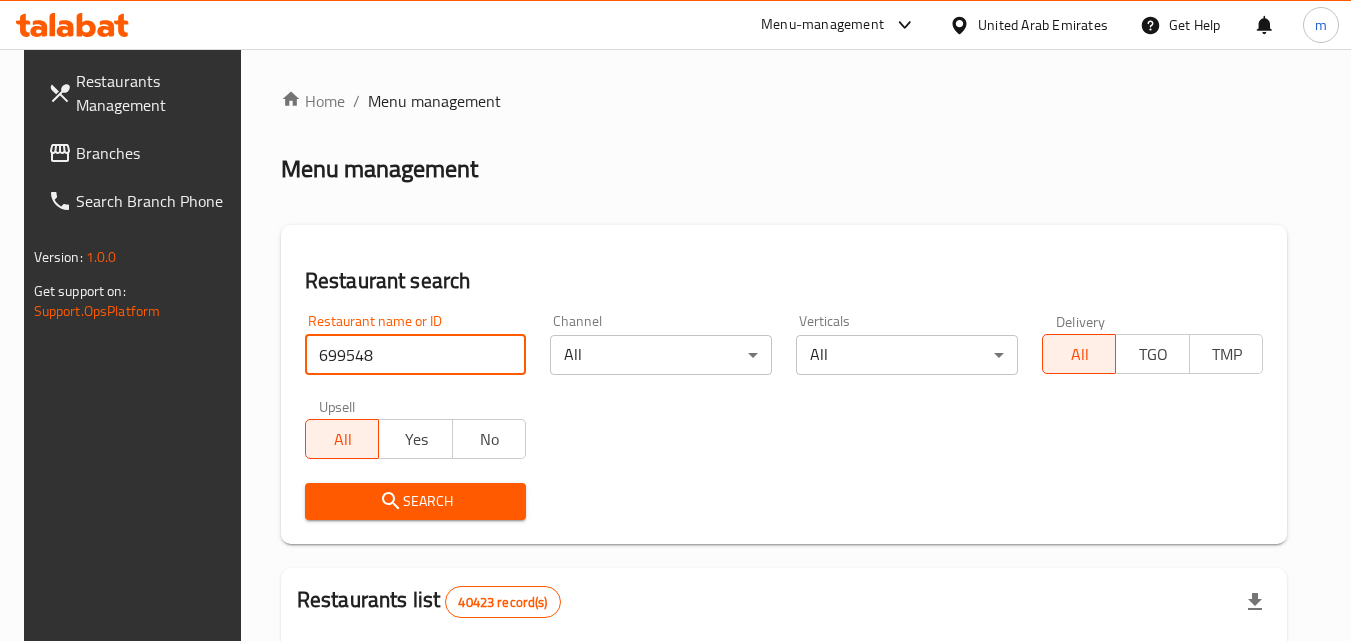 type on "699548" 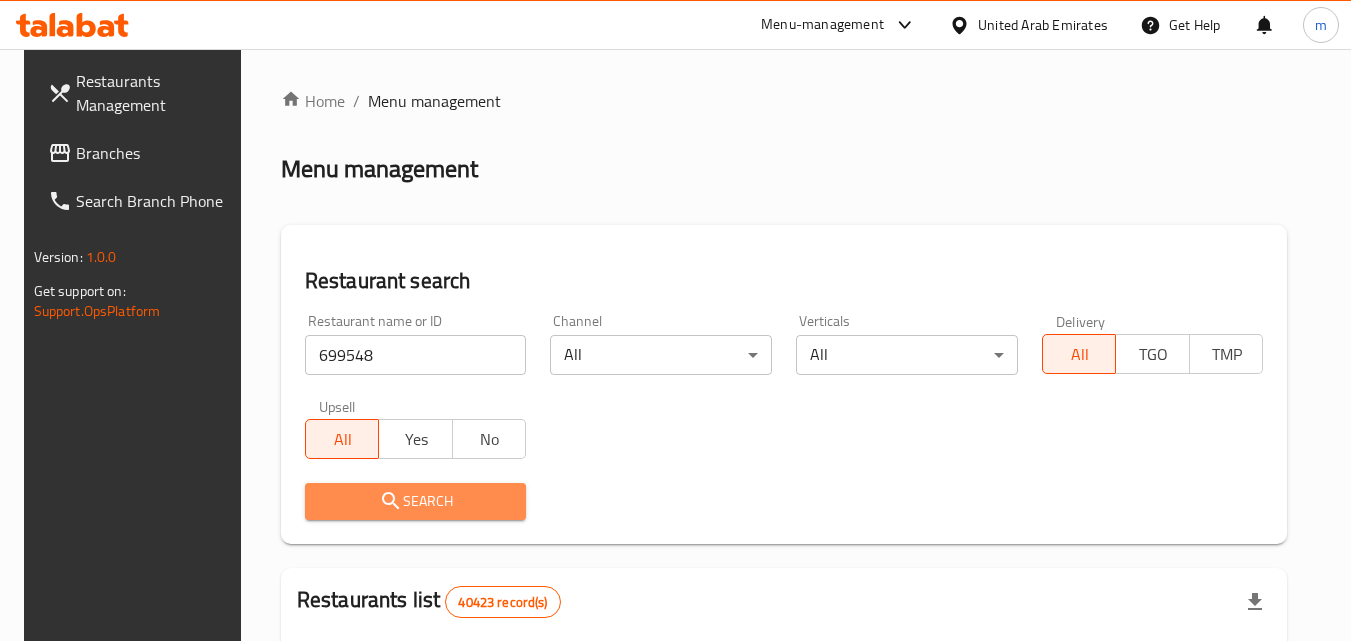 click on "Search" at bounding box center [416, 501] 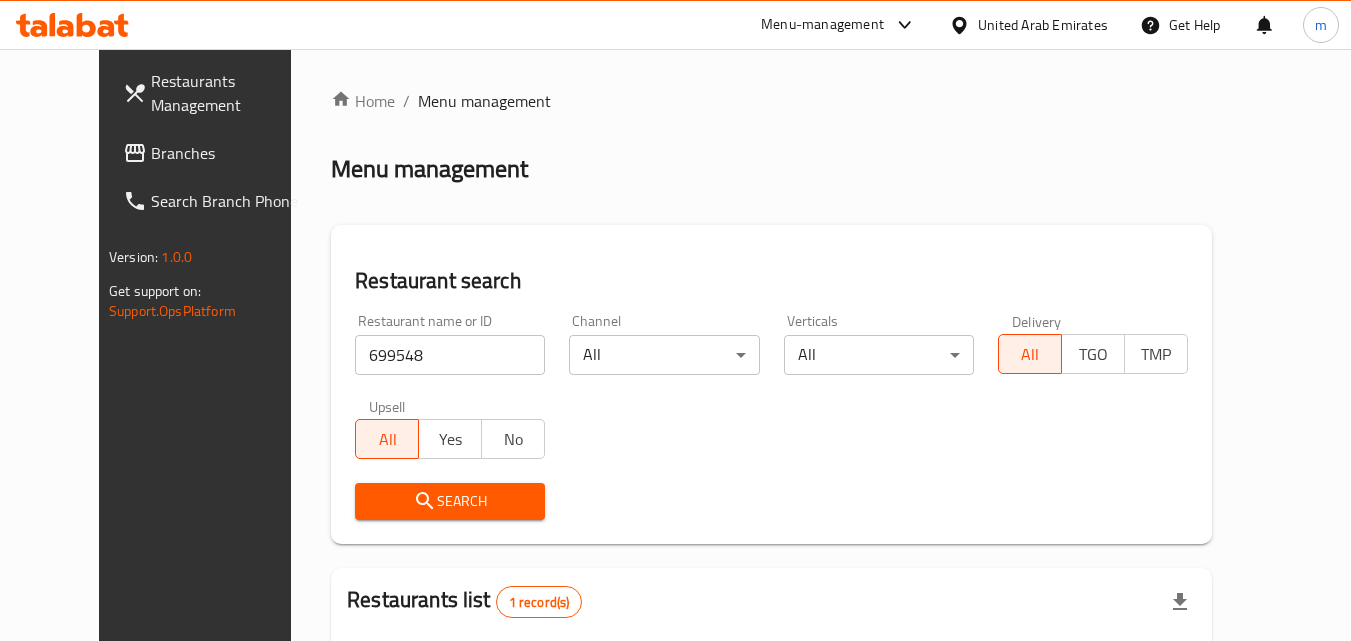 click on "Branches" at bounding box center [230, 153] 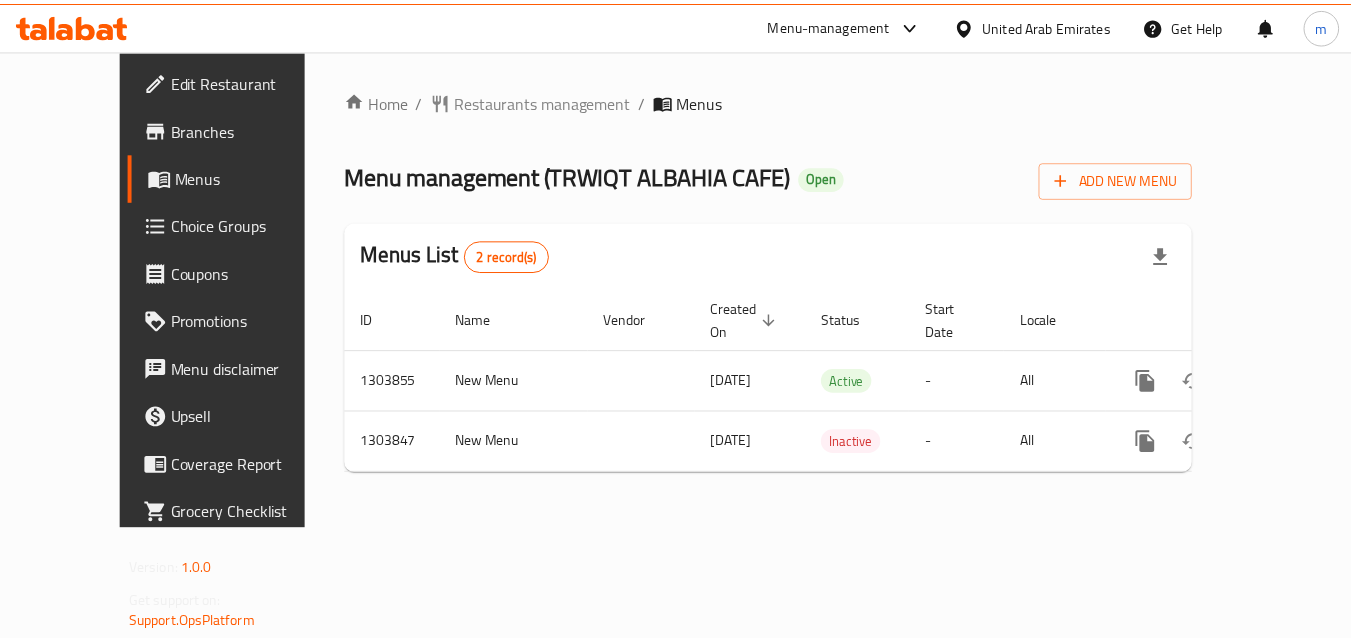 scroll, scrollTop: 0, scrollLeft: 0, axis: both 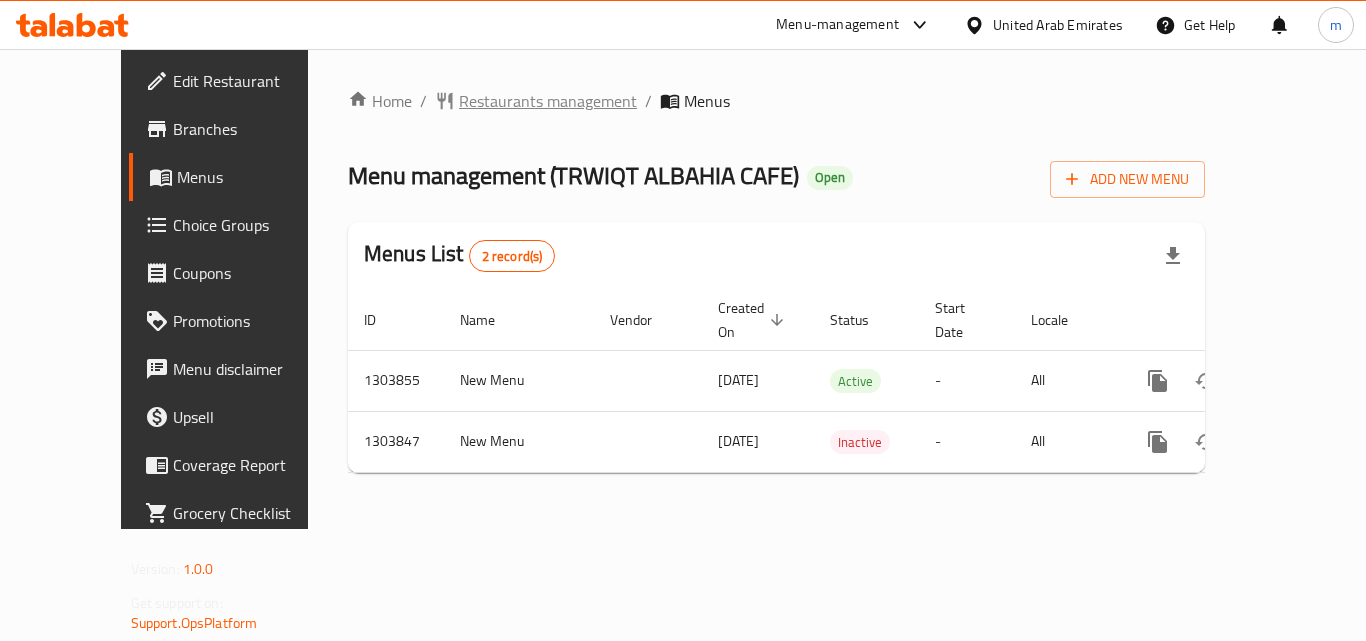 click on "Restaurants management" at bounding box center (548, 101) 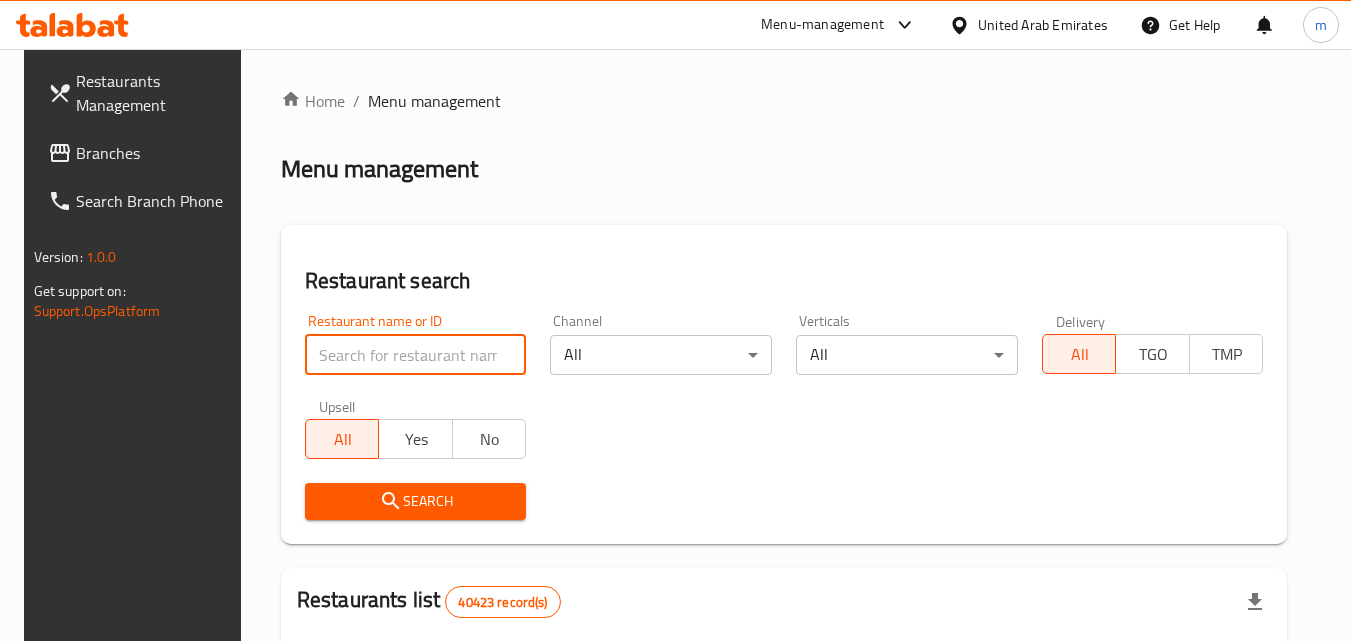 click at bounding box center (416, 355) 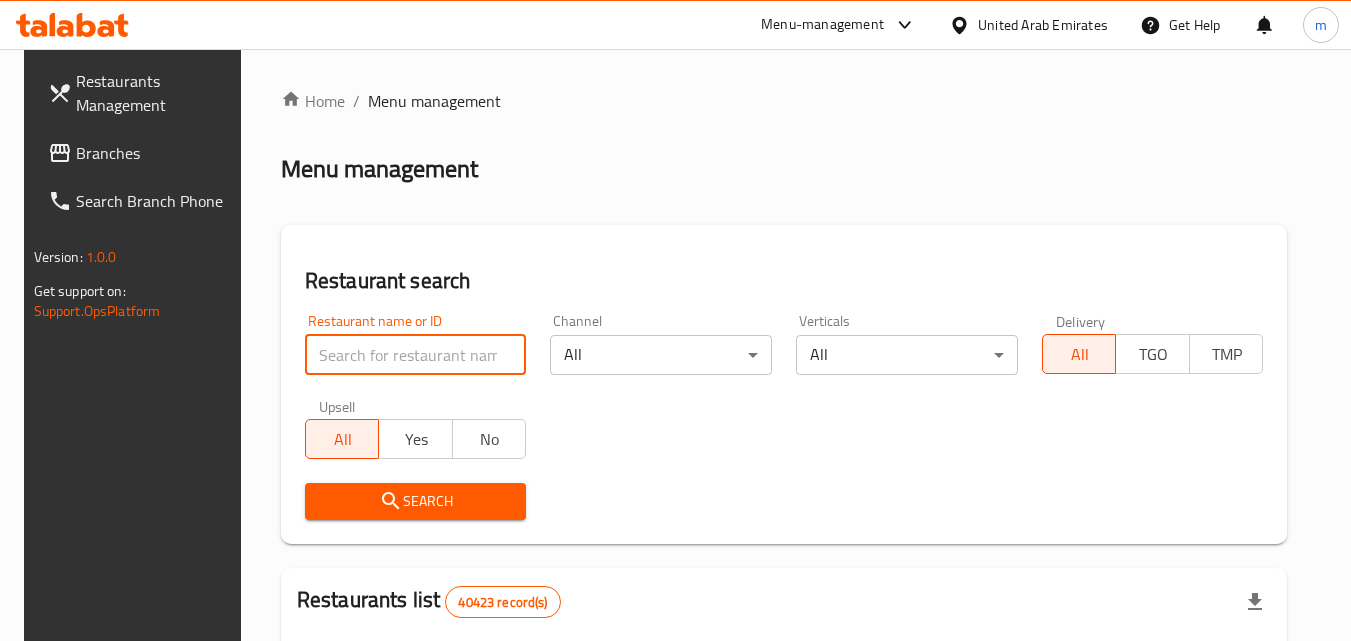 paste on "702991" 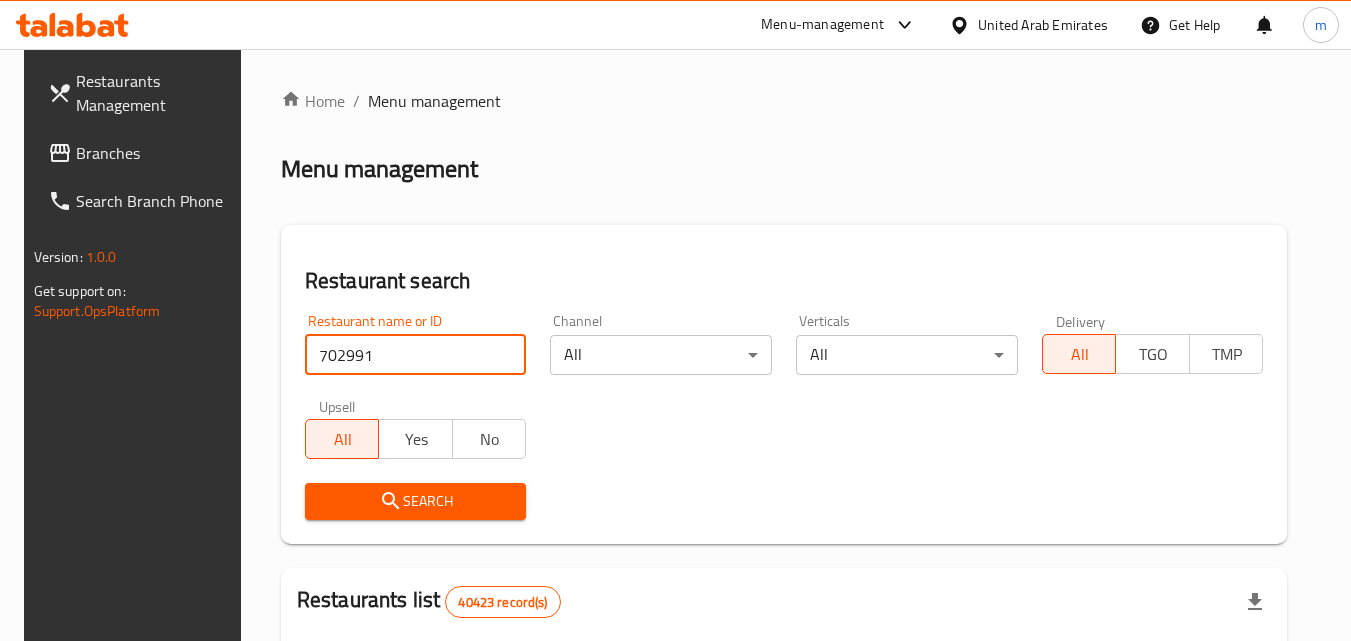 type on "702991" 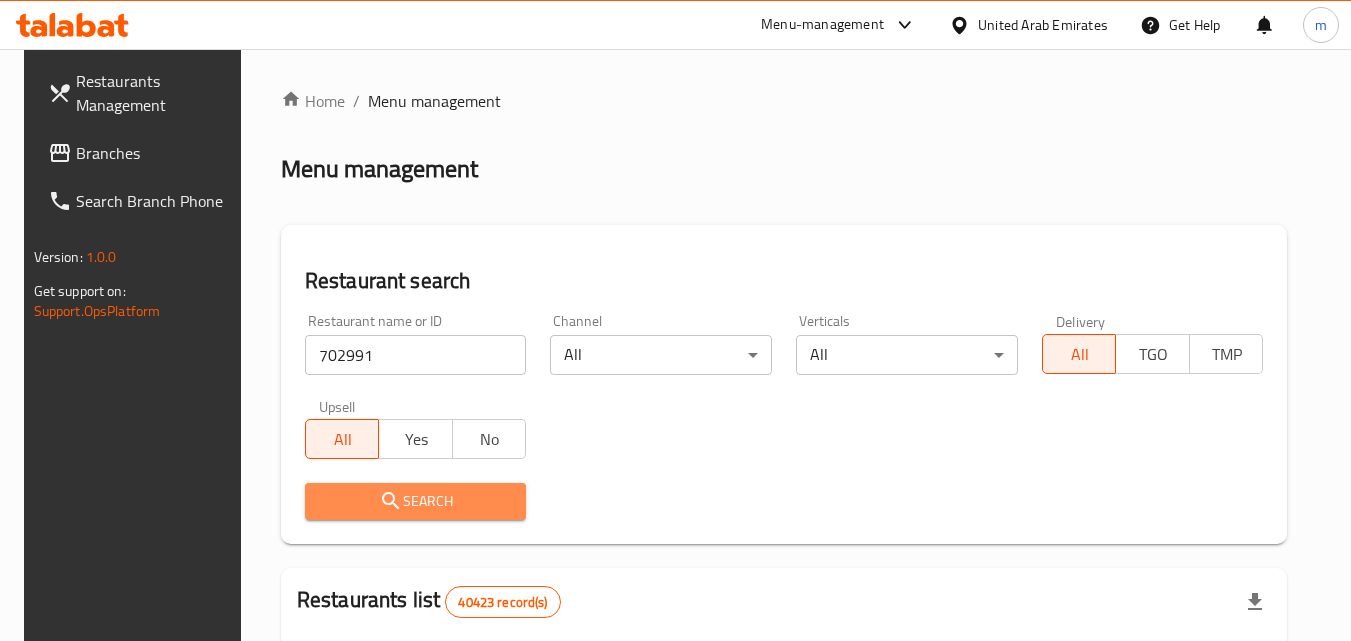 click on "Search" at bounding box center (416, 501) 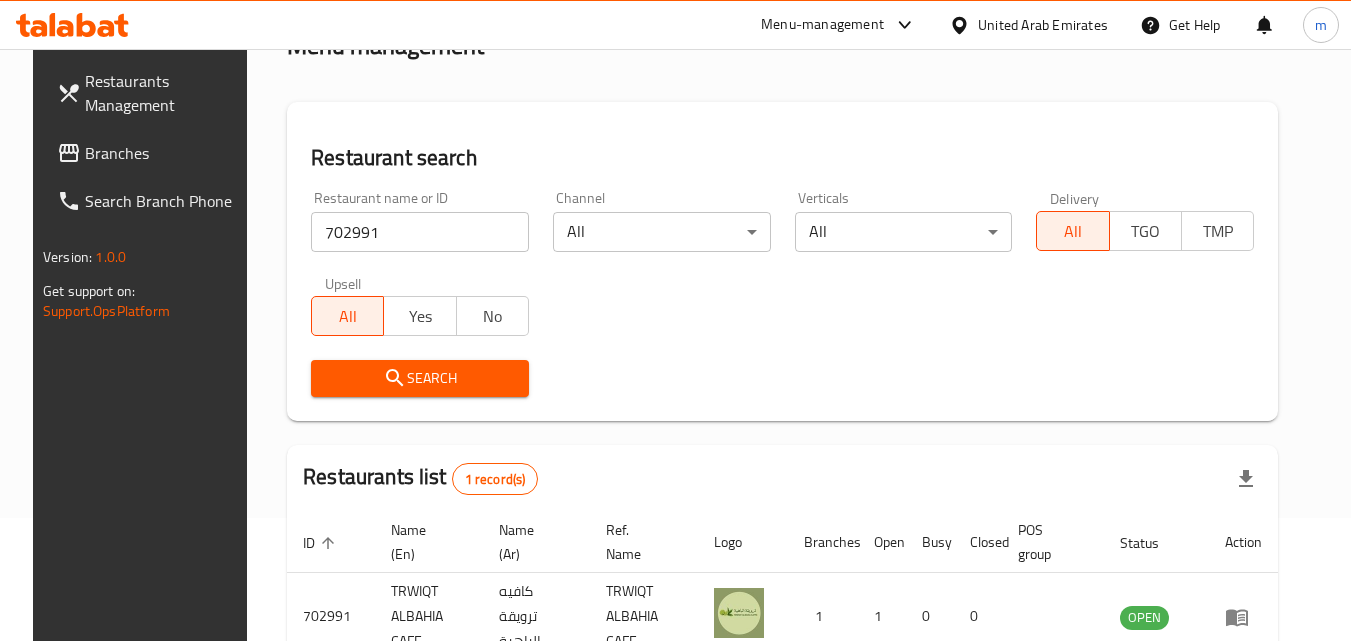 scroll, scrollTop: 251, scrollLeft: 0, axis: vertical 